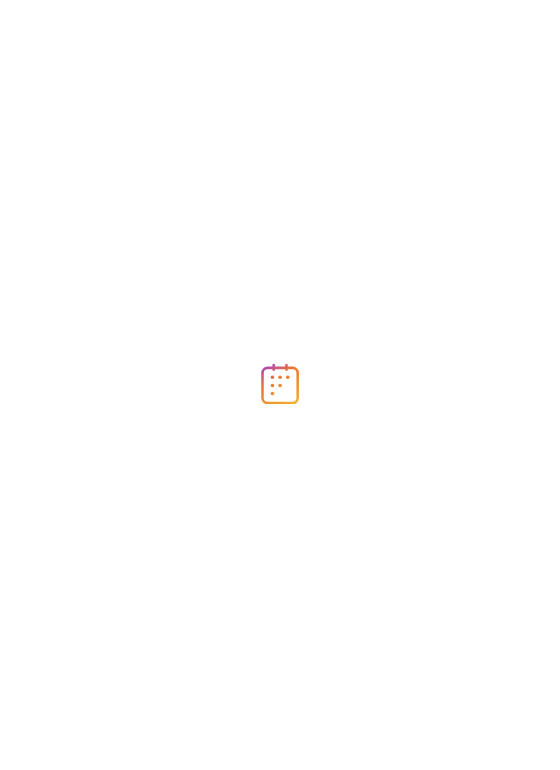 scroll, scrollTop: 0, scrollLeft: 0, axis: both 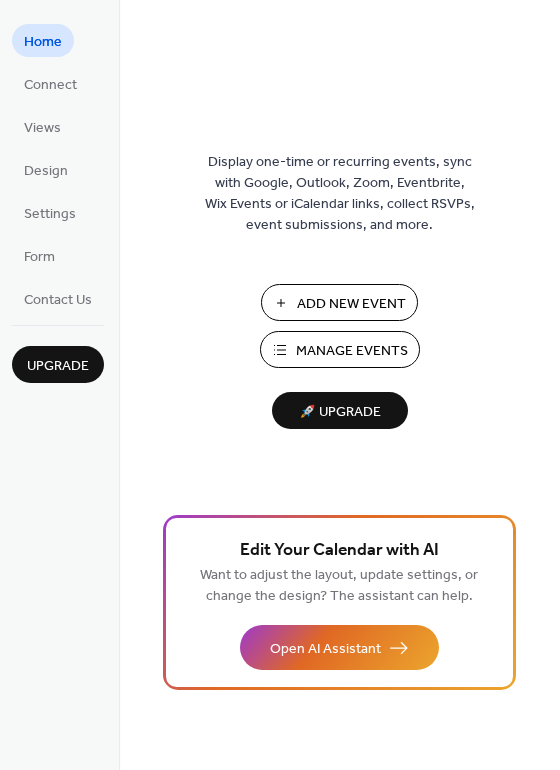 click on "Add New Event" at bounding box center (351, 304) 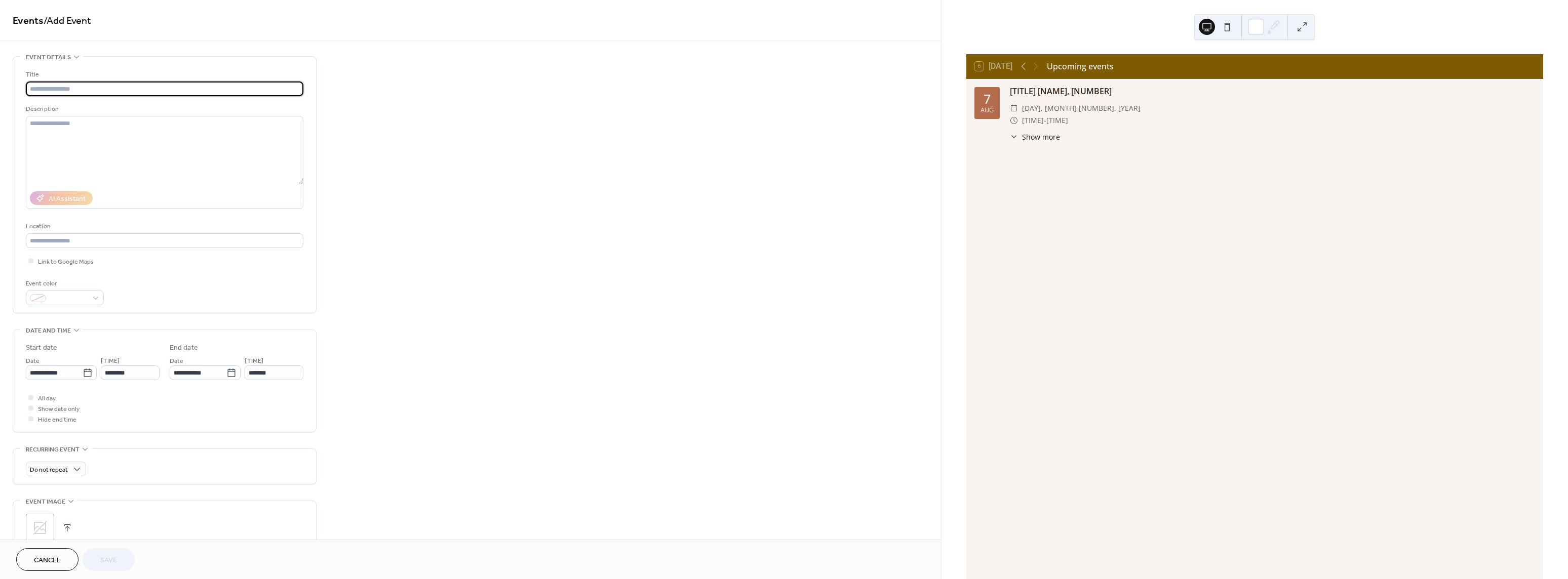scroll, scrollTop: 0, scrollLeft: 0, axis: both 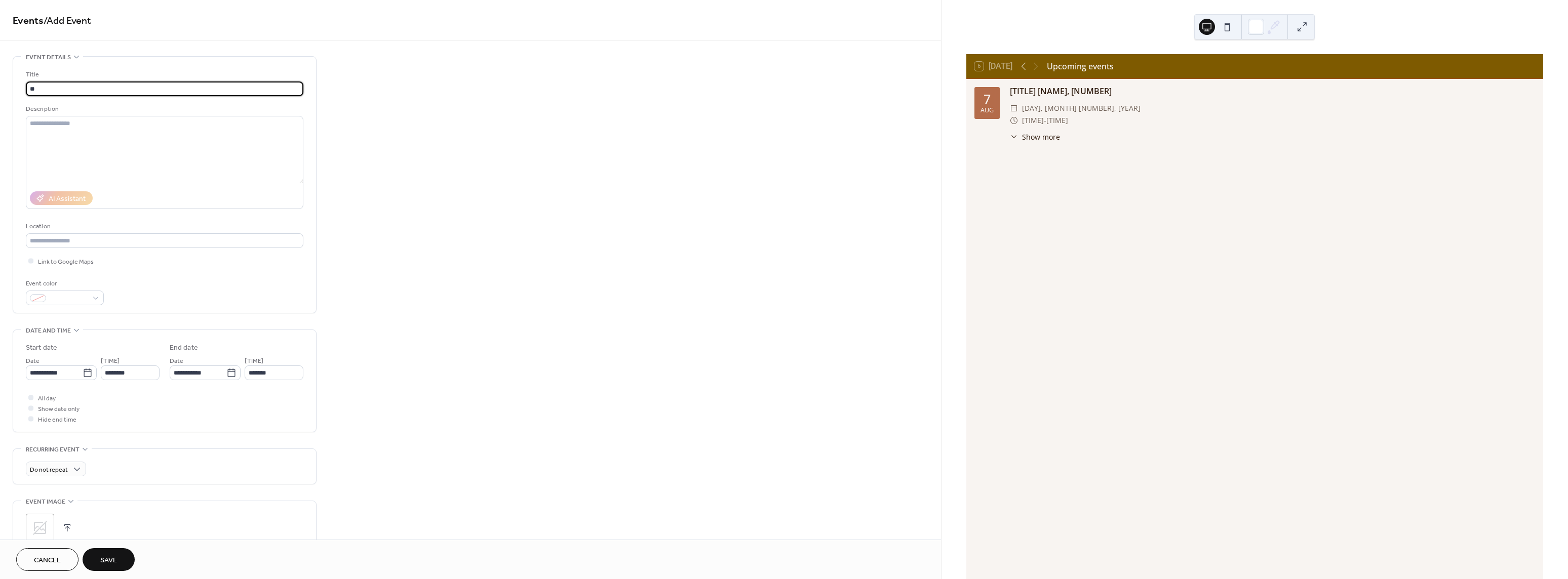 type on "*" 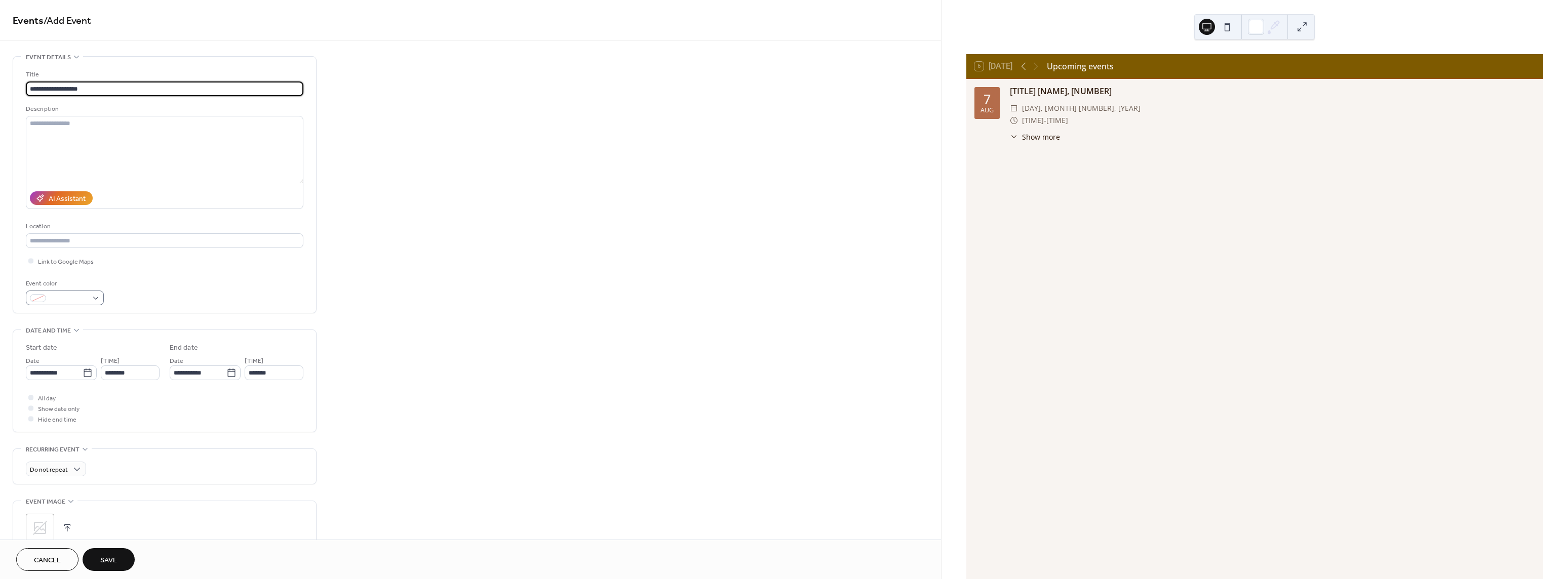 type on "**********" 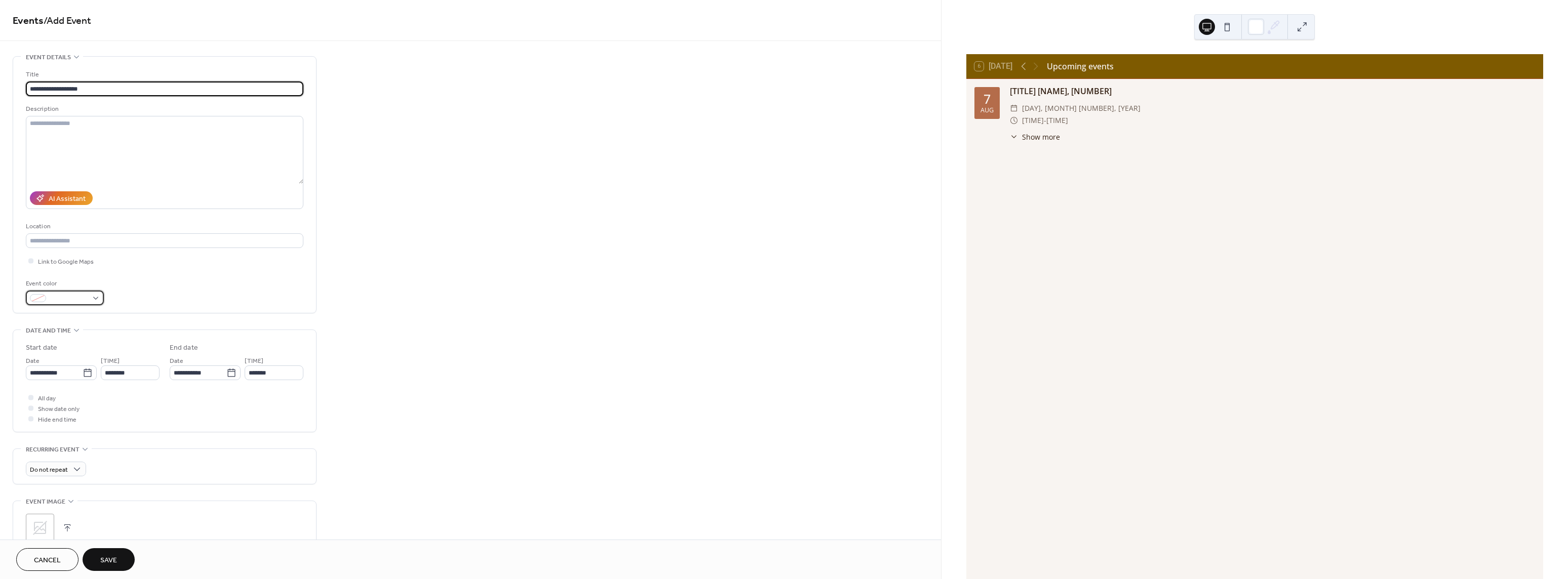 click at bounding box center (65, 298) 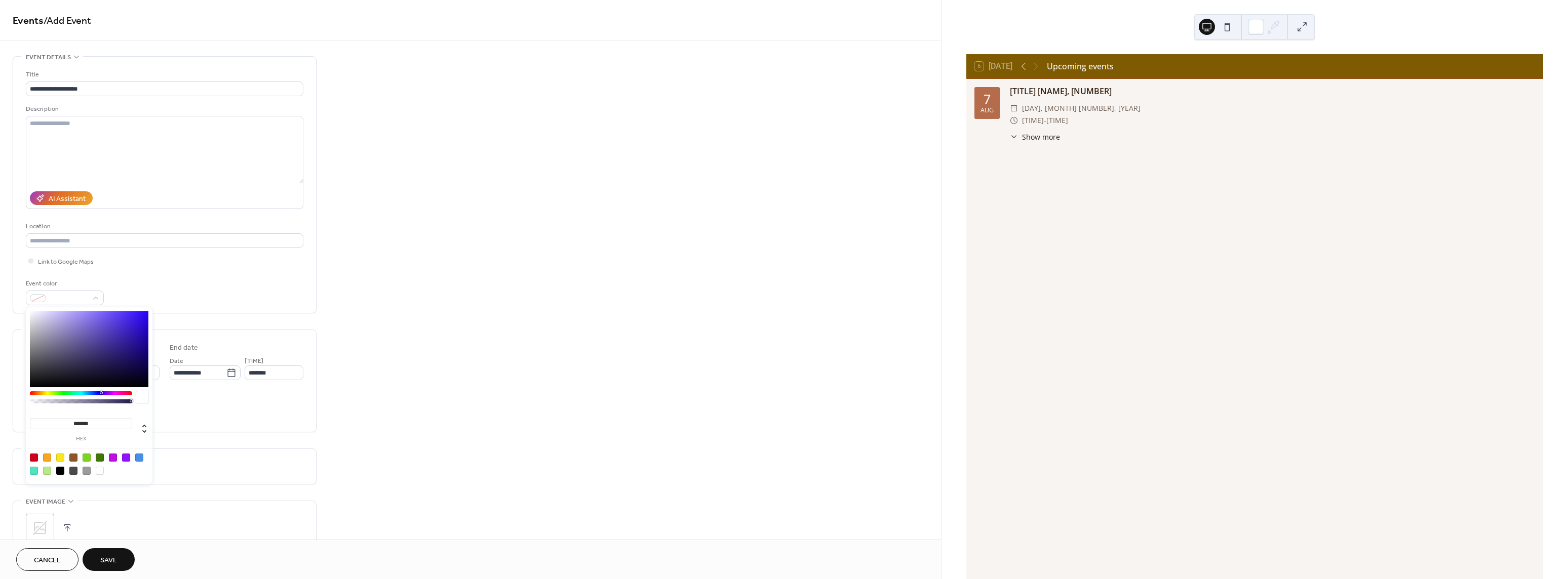 click at bounding box center [47, 458] 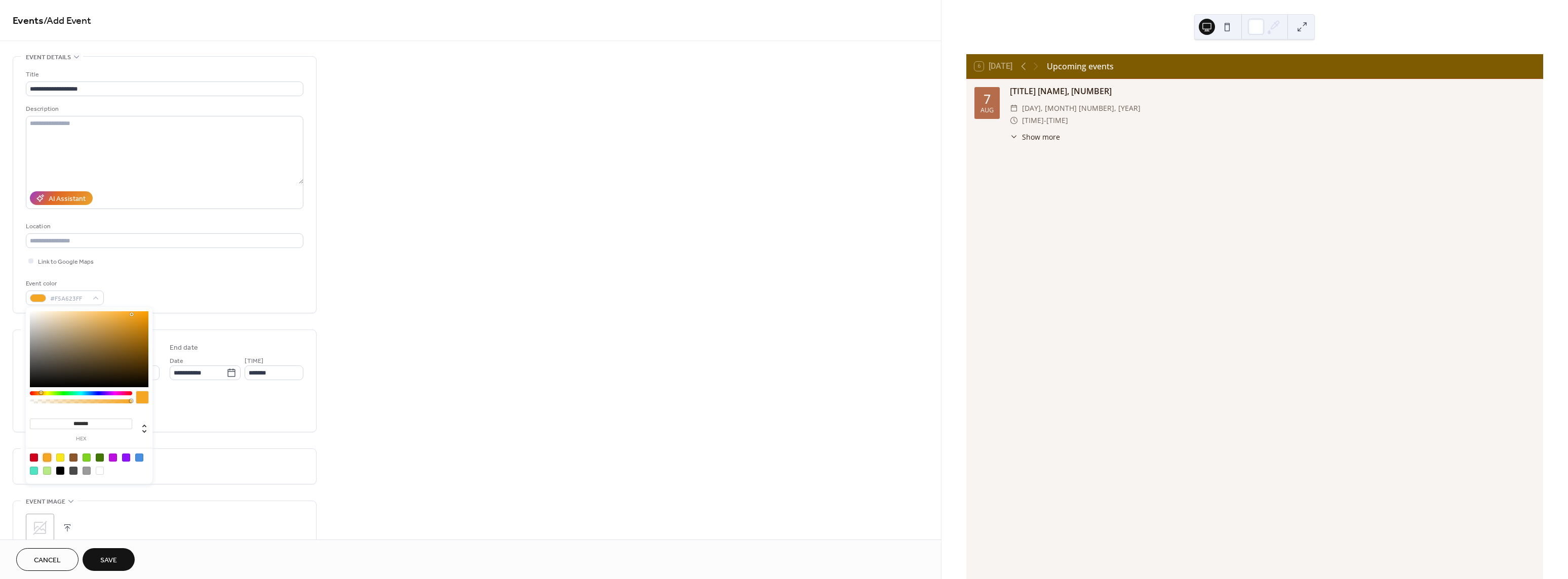 click on "**********" at bounding box center [471, 364] 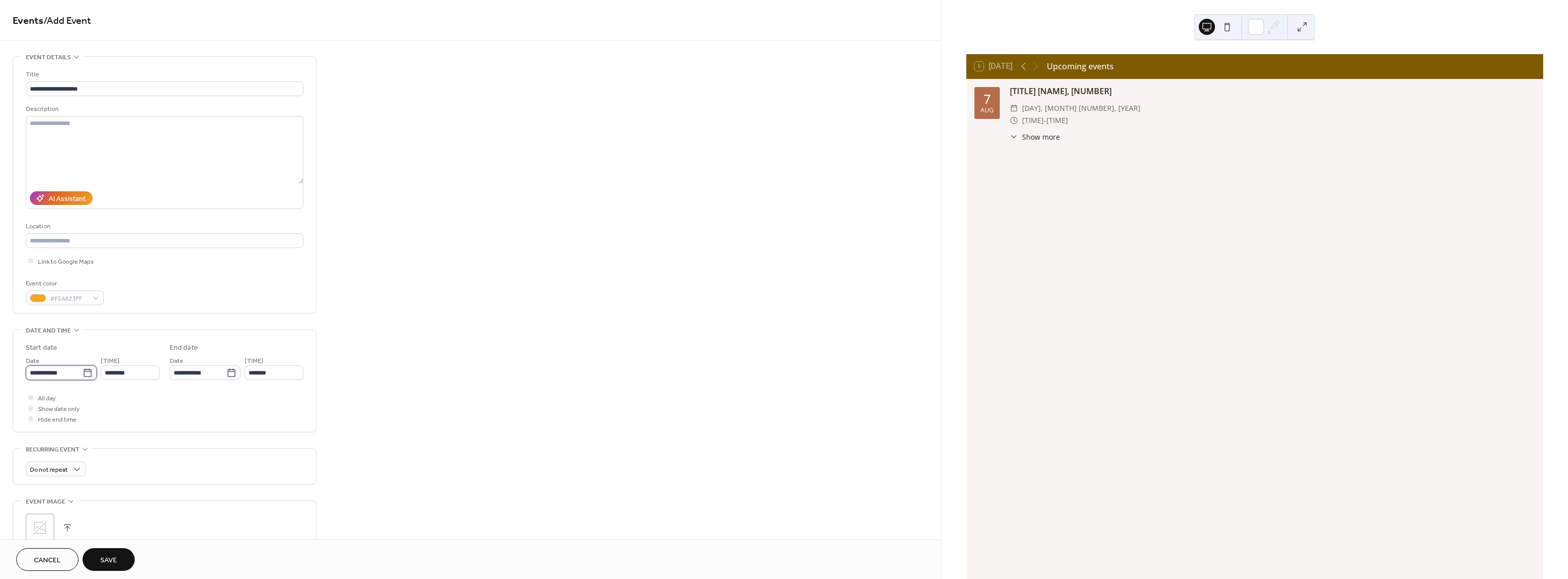 click on "**********" at bounding box center (54, 373) 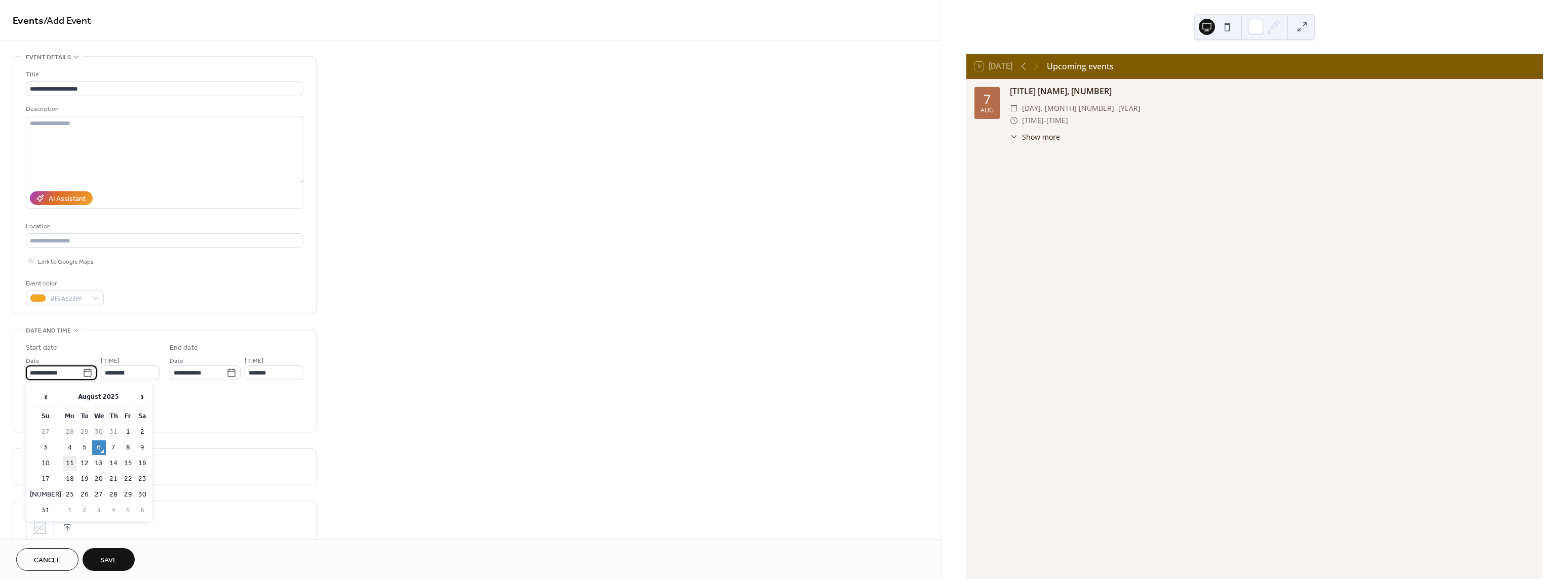 click on "11" at bounding box center [69, 463] 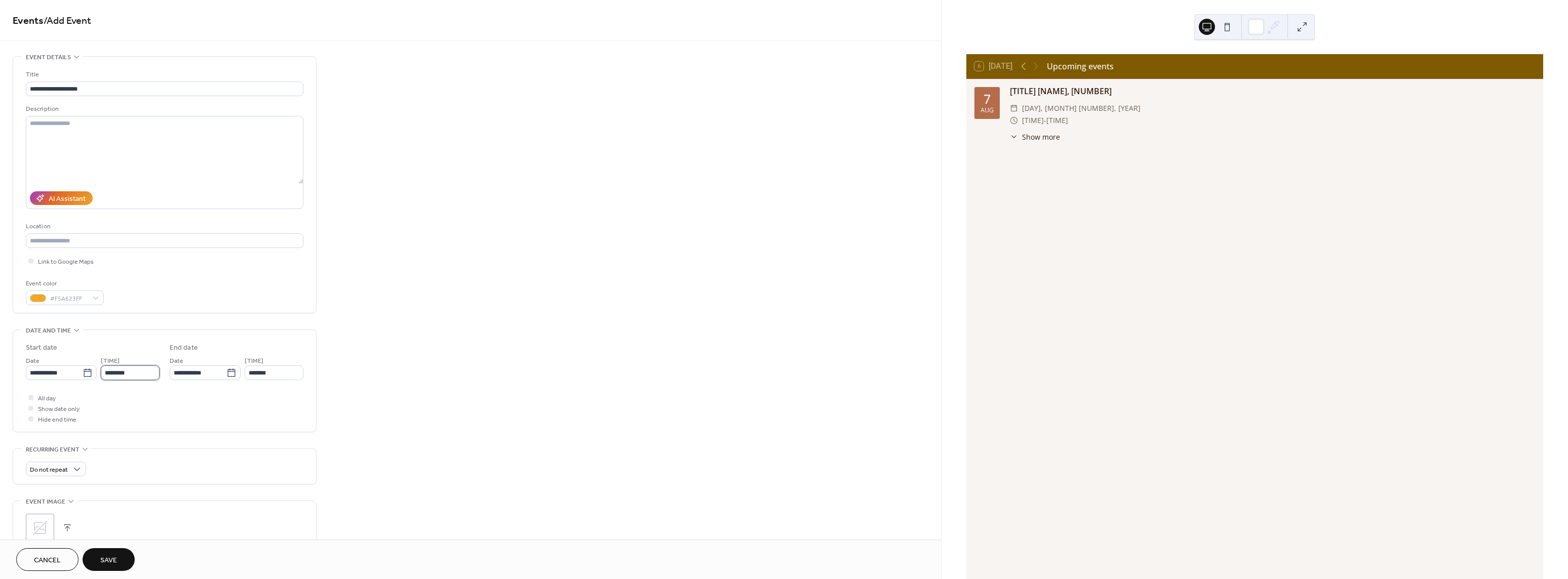 click on "********" at bounding box center (130, 373) 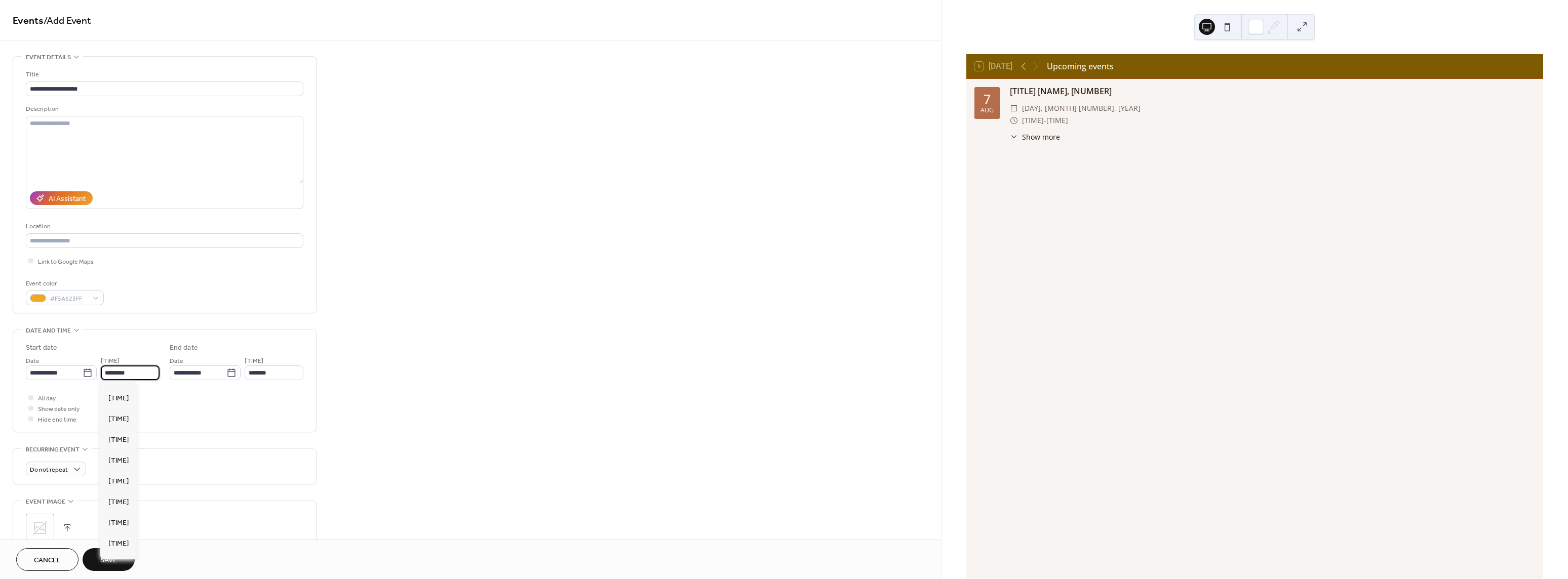 scroll, scrollTop: 794, scrollLeft: 0, axis: vertical 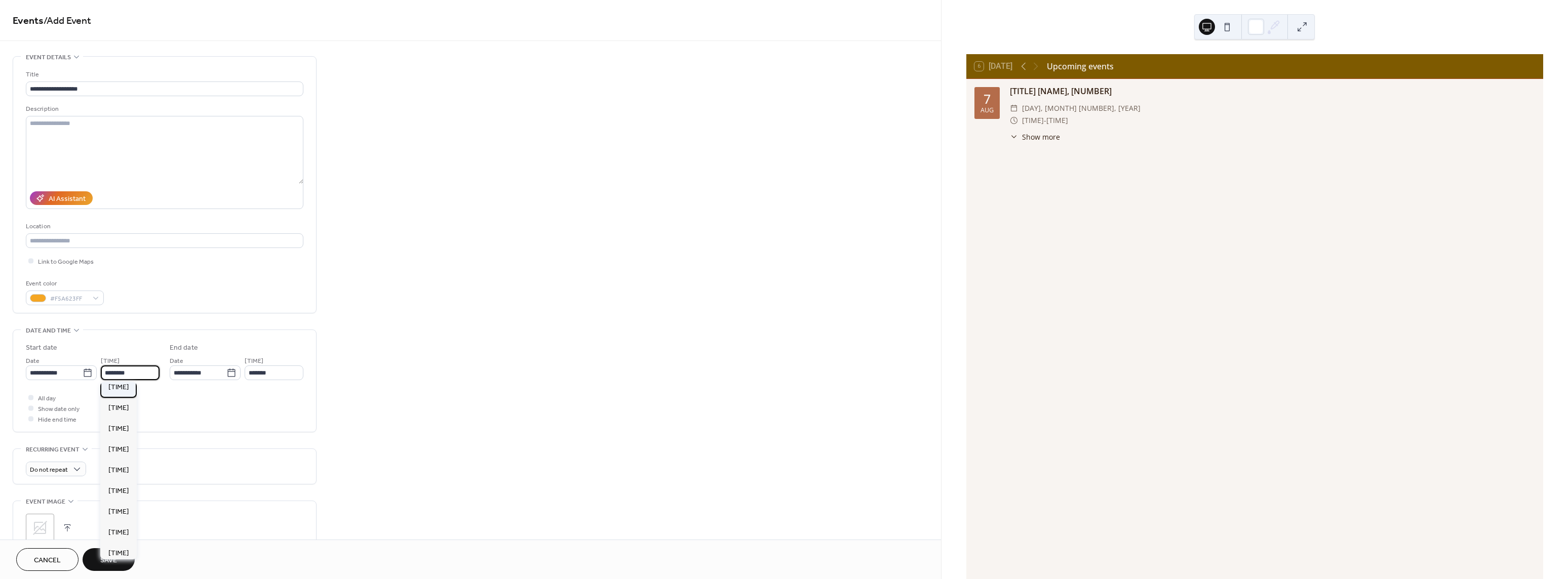 click on "[TIME]" at bounding box center (119, 387) 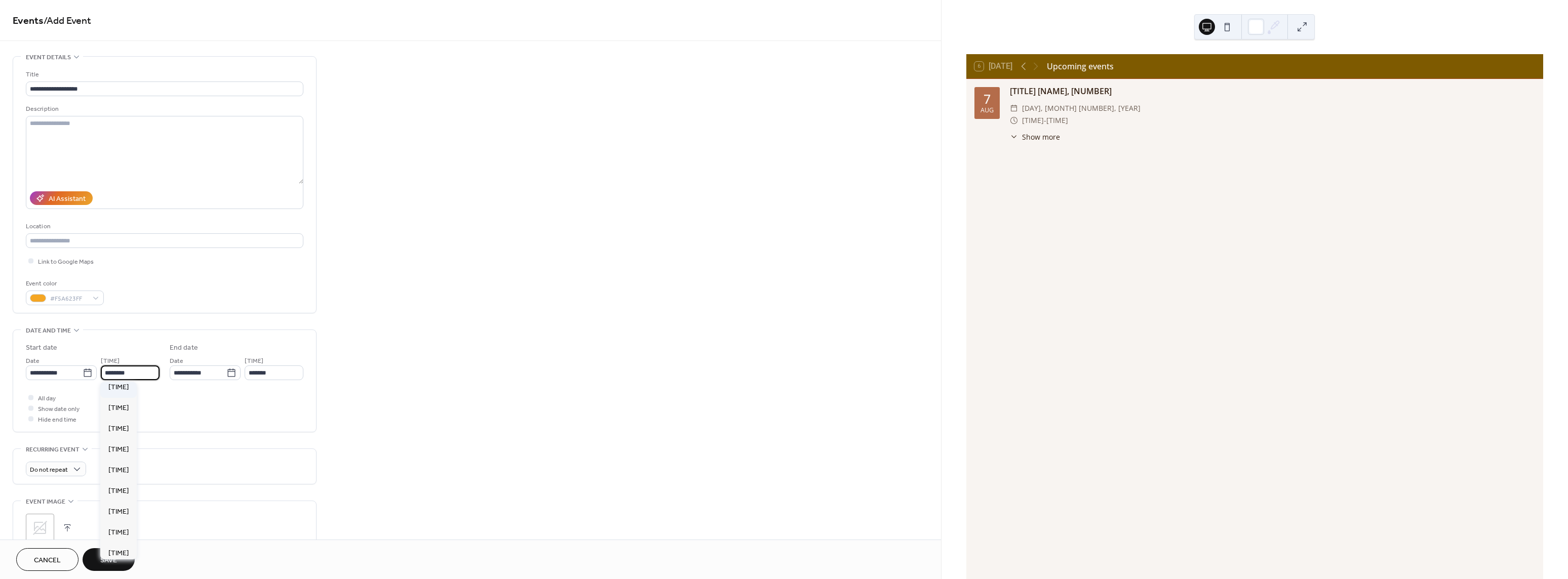 type on "*******" 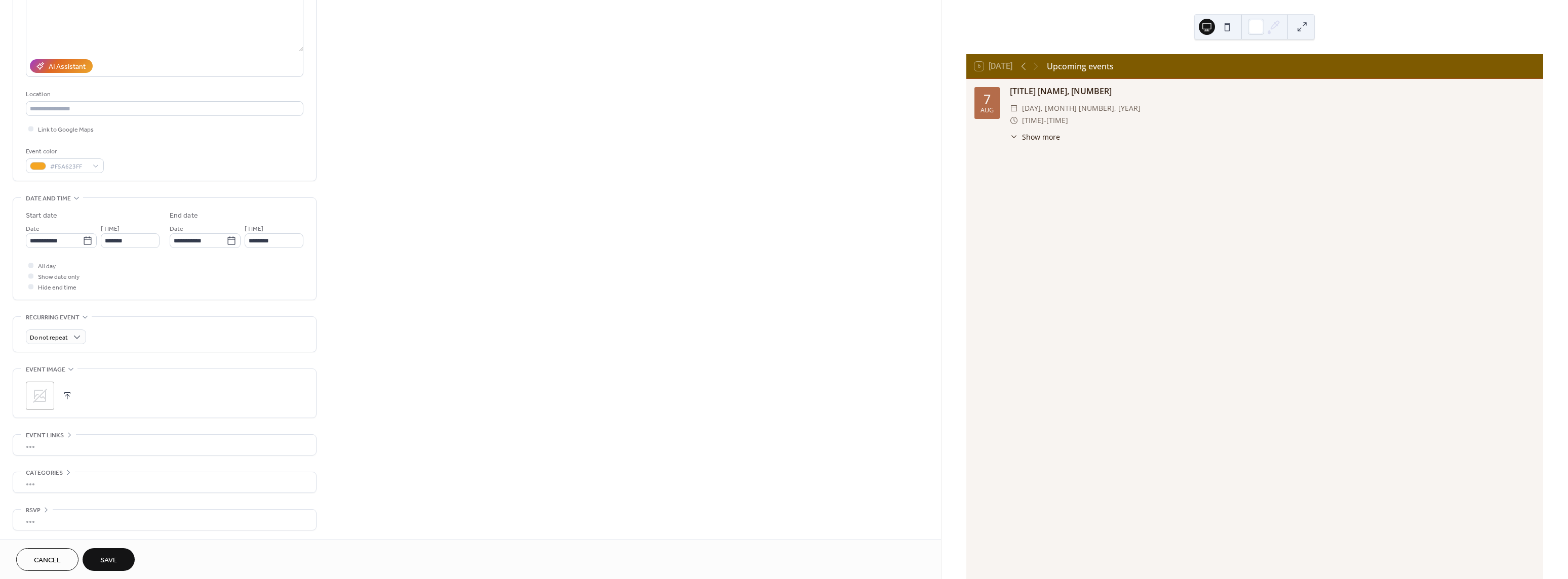 scroll, scrollTop: 133, scrollLeft: 0, axis: vertical 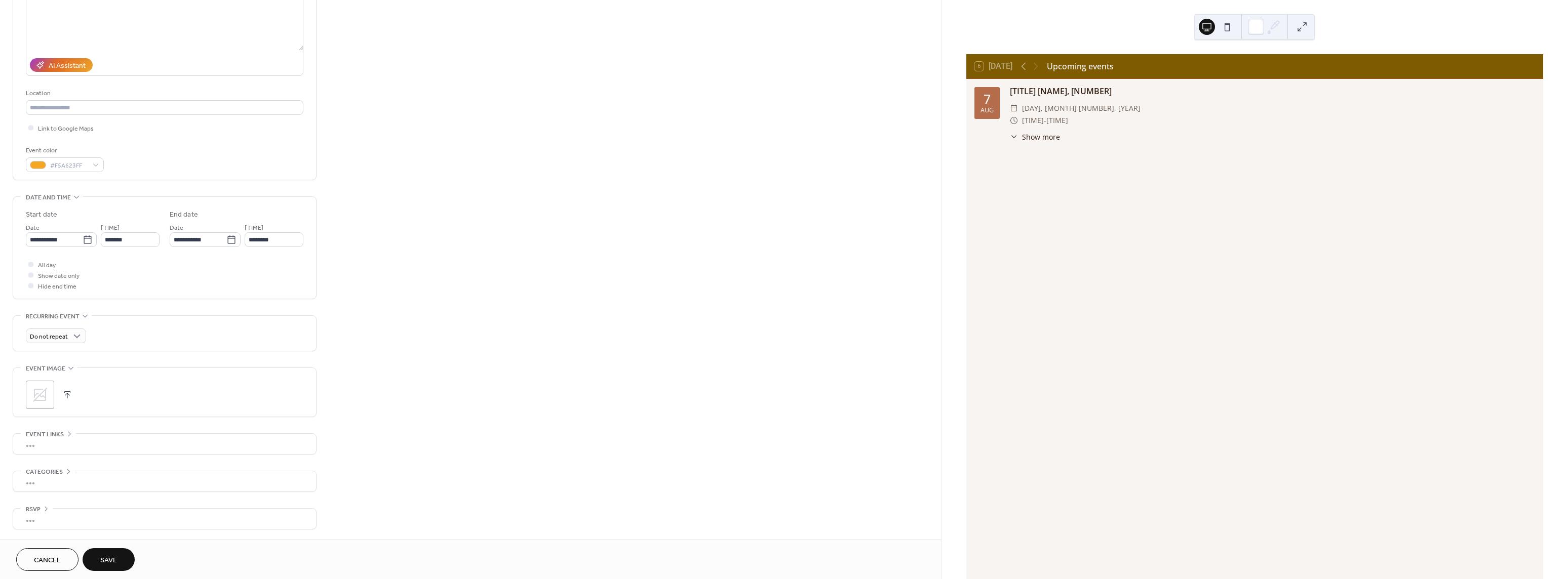 click 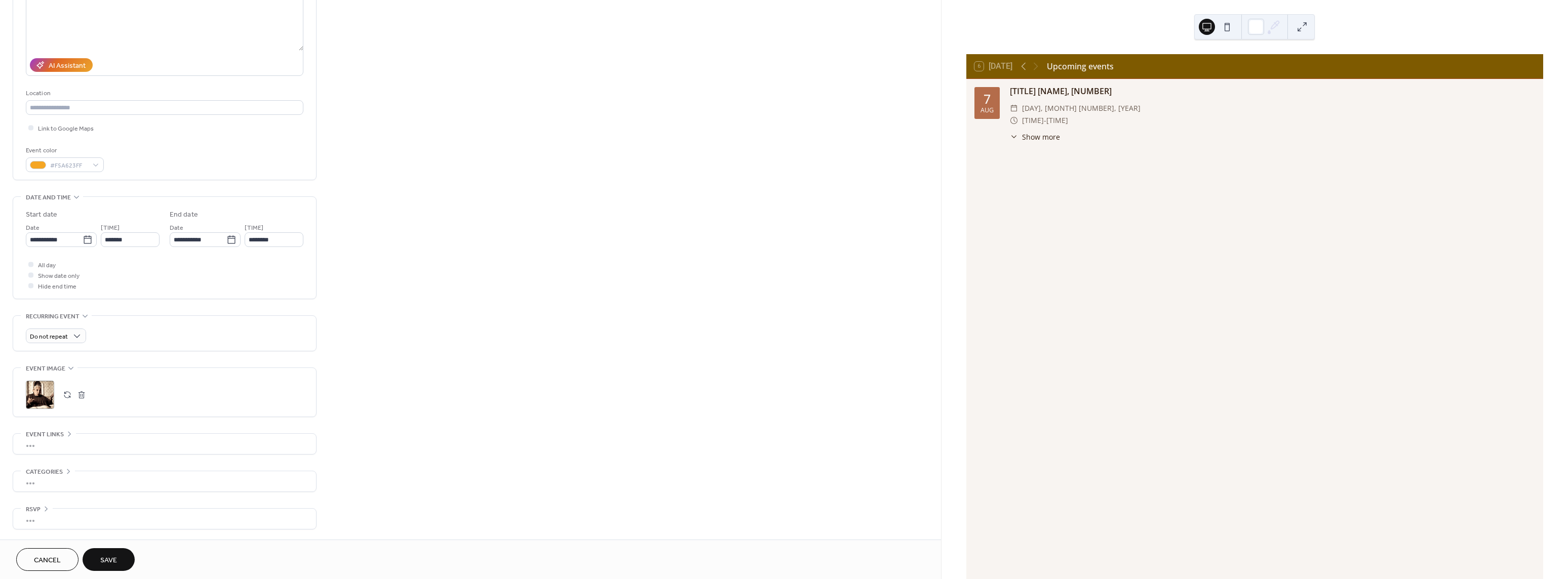 click on "Save" at bounding box center [108, 560] 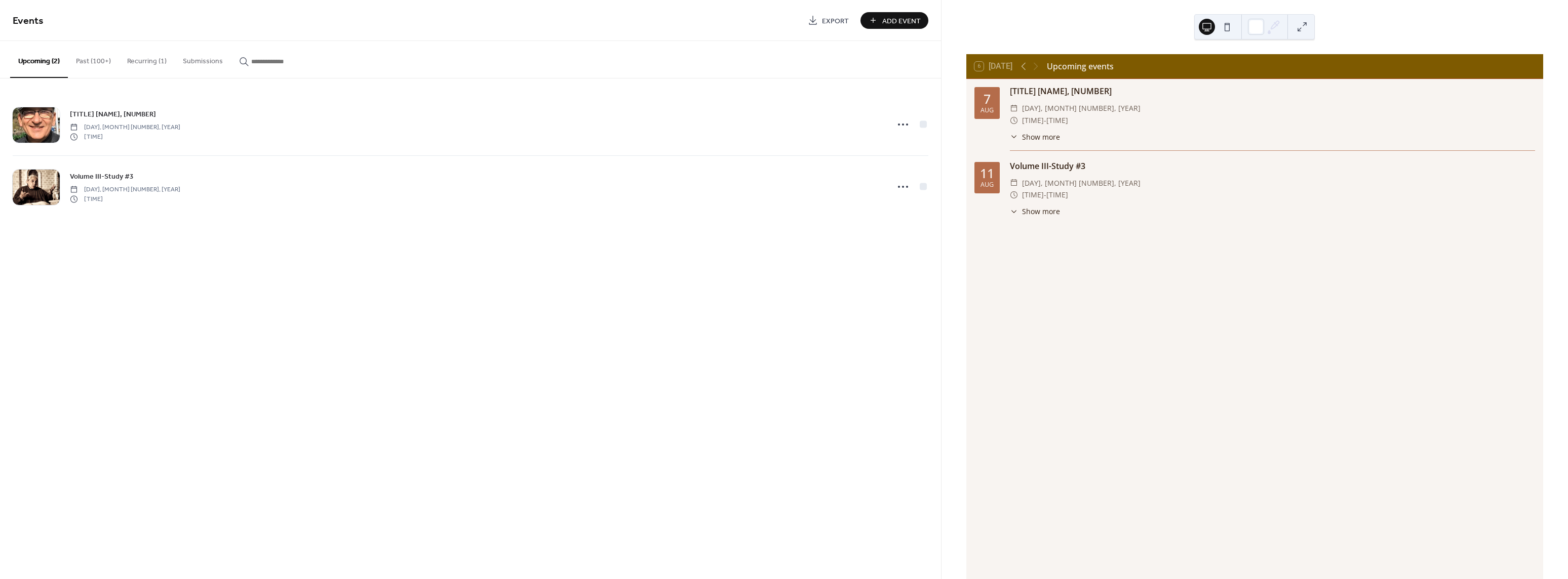 click on "Add Event" at bounding box center [901, 21] 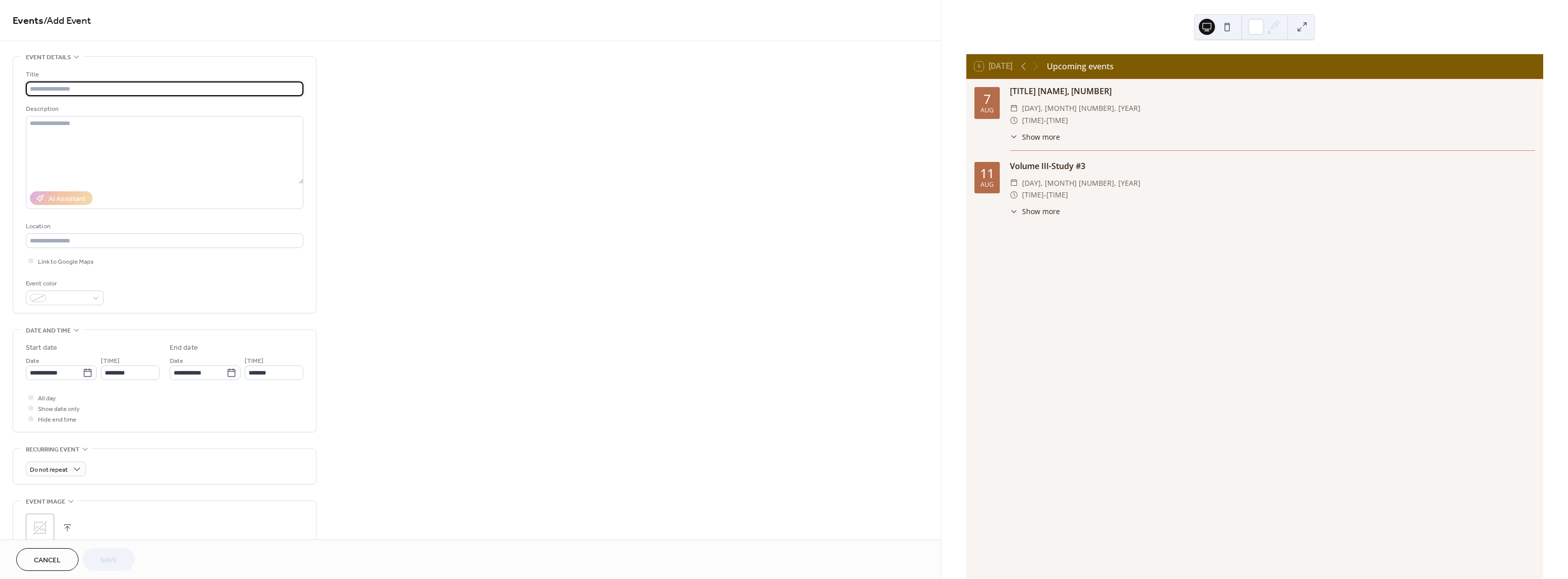 click at bounding box center (165, 89) 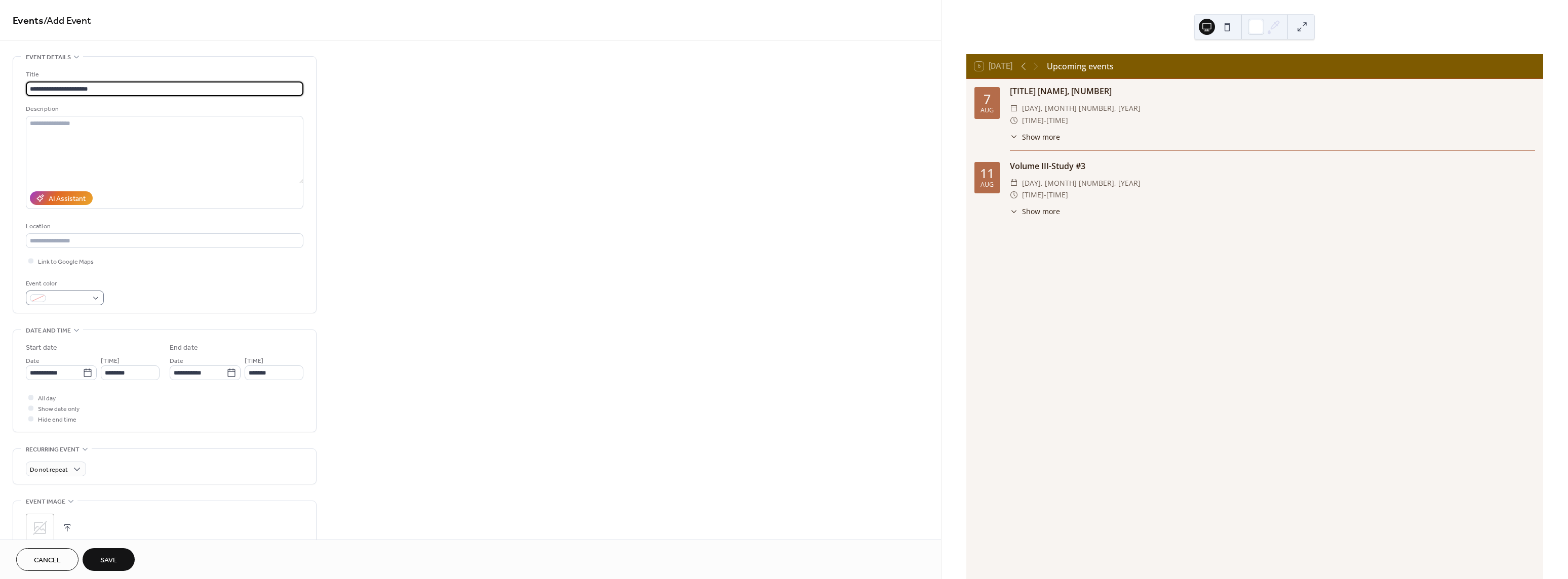 type on "**********" 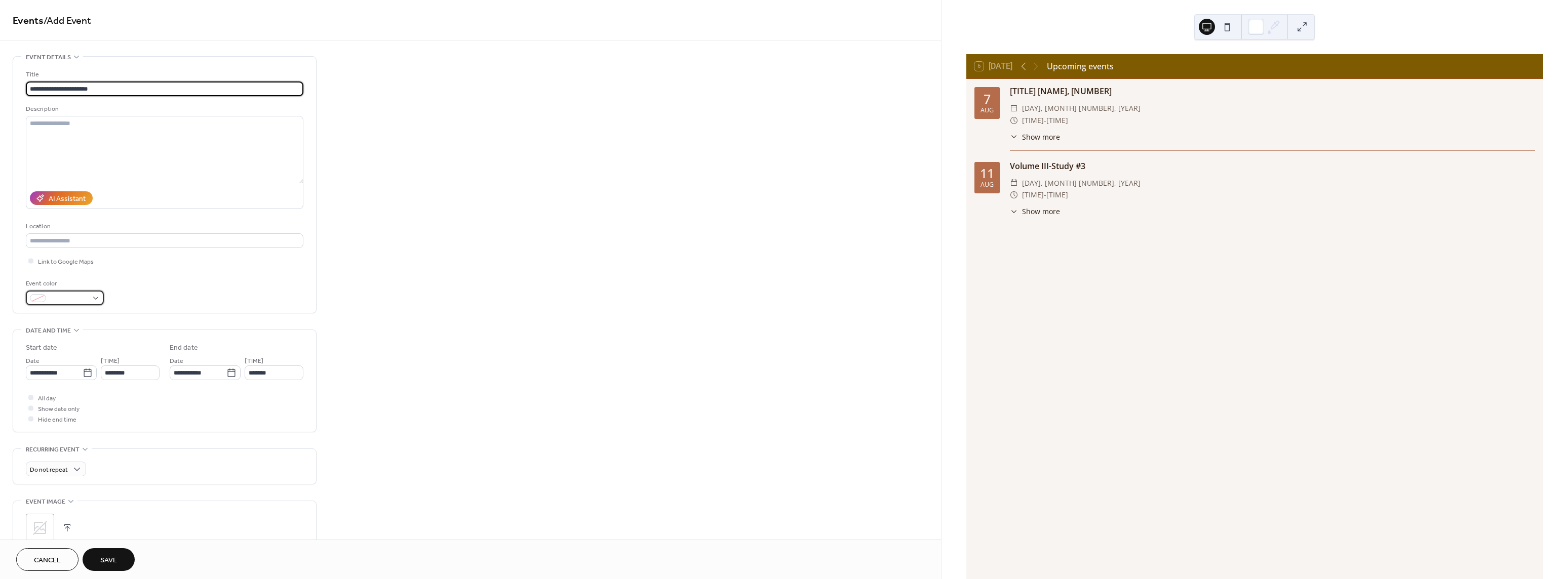 click at bounding box center [65, 298] 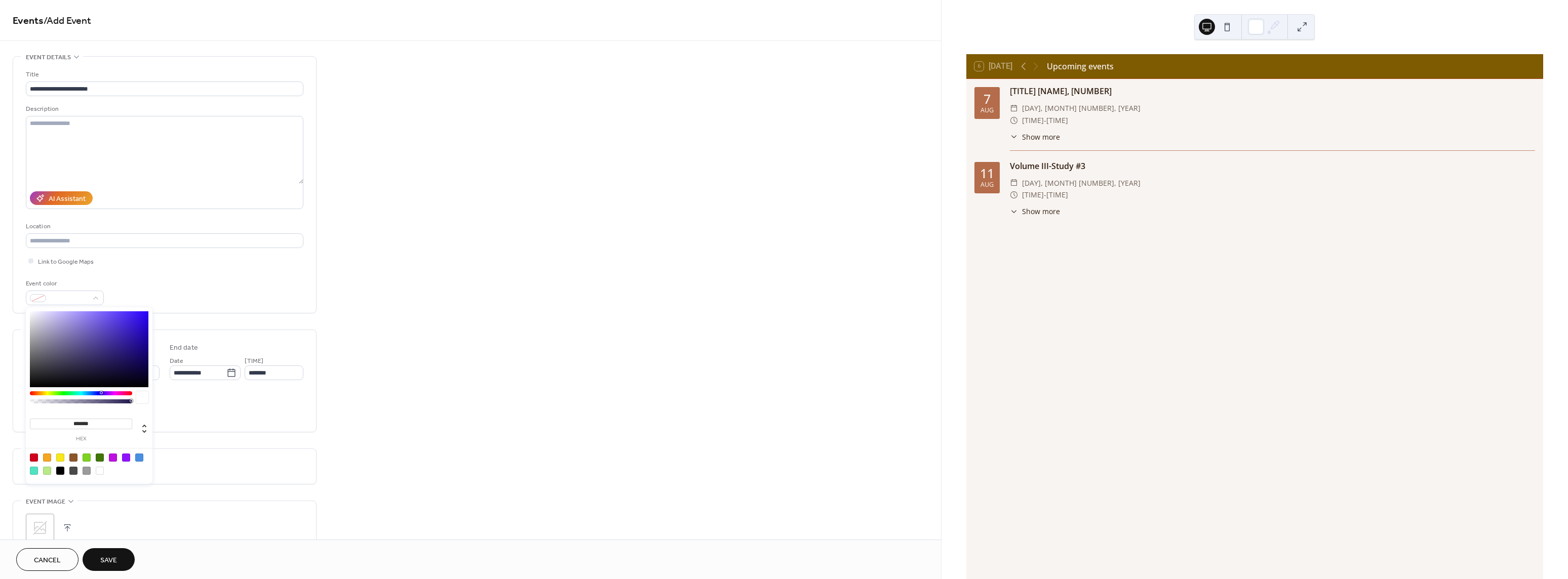 click at bounding box center [47, 458] 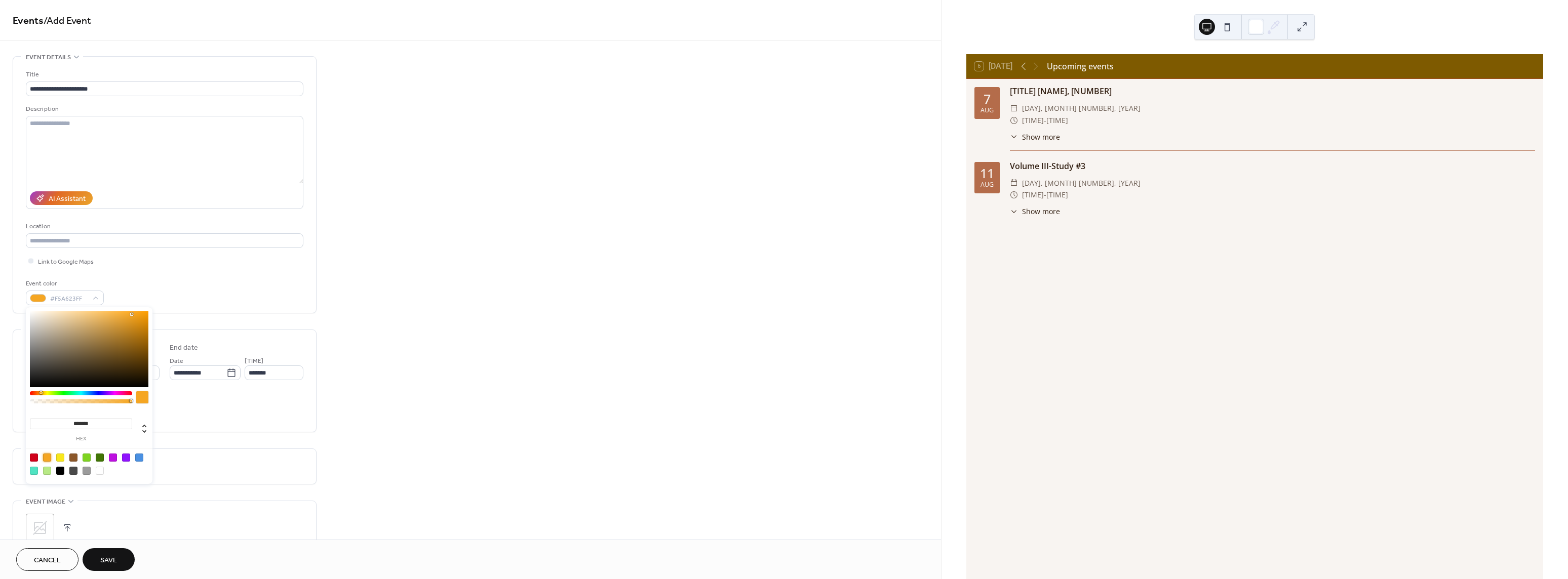 click on "**********" at bounding box center [471, 364] 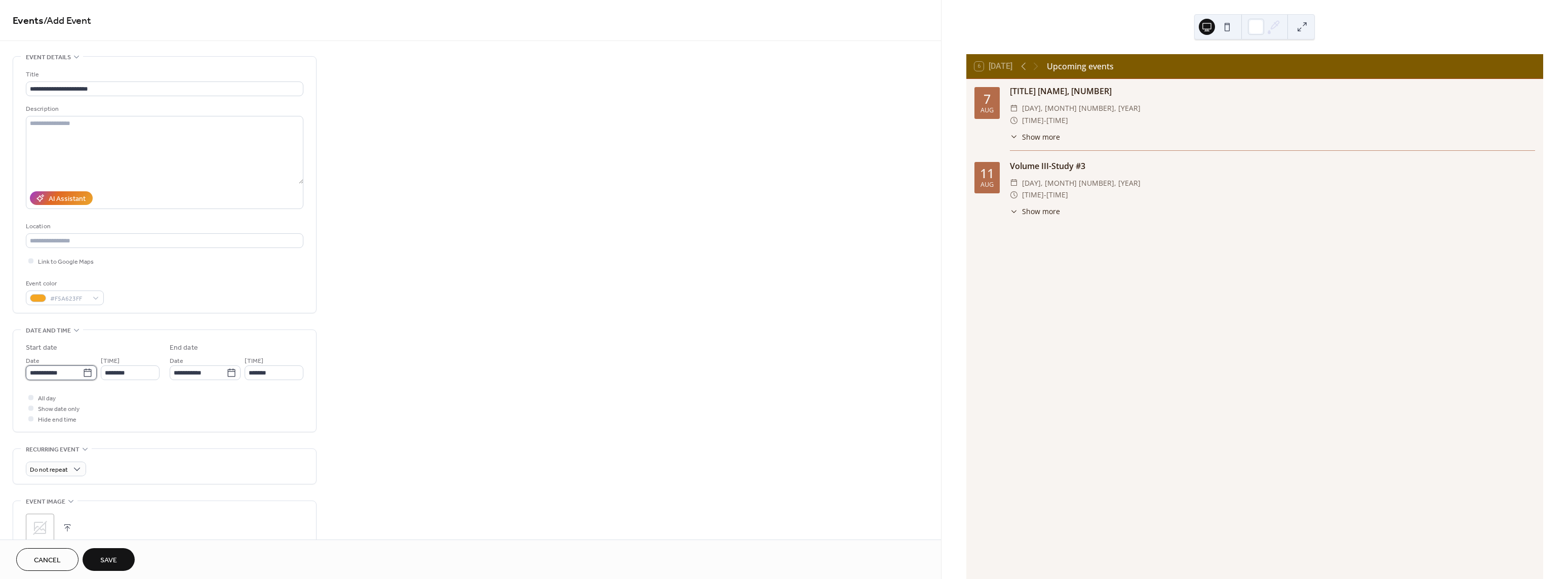 click on "**********" at bounding box center [54, 373] 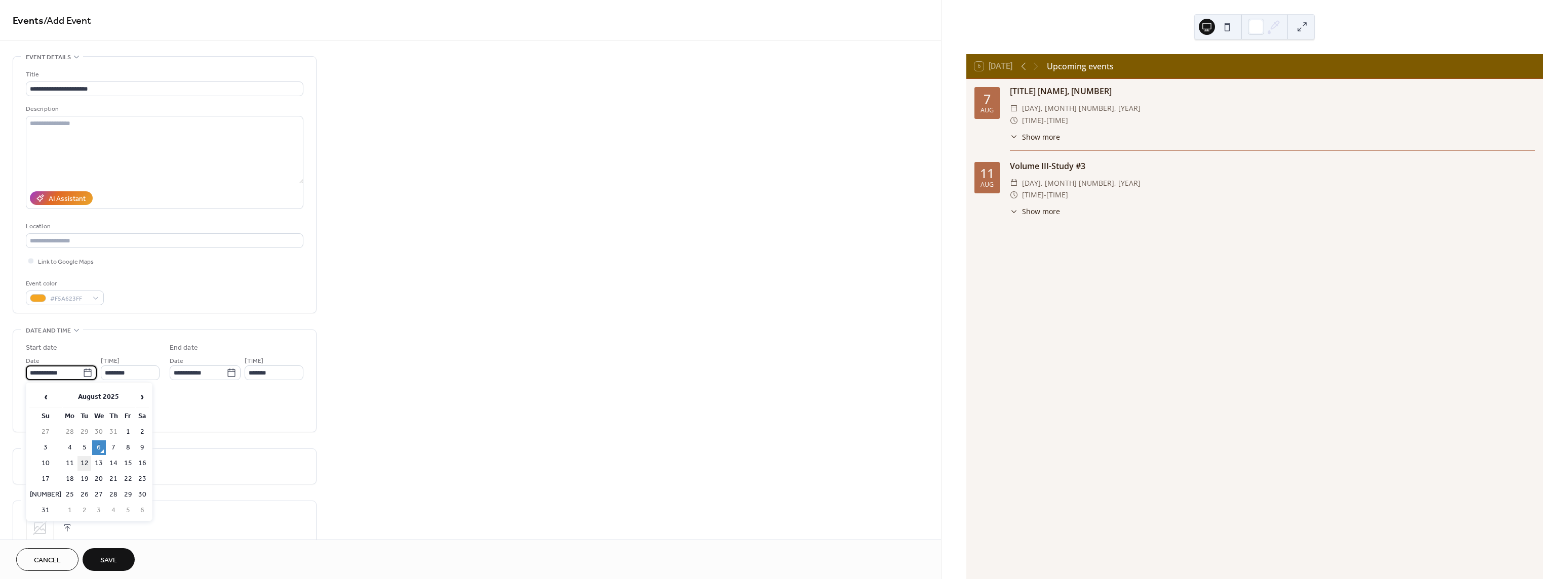 click on "12" at bounding box center (84, 463) 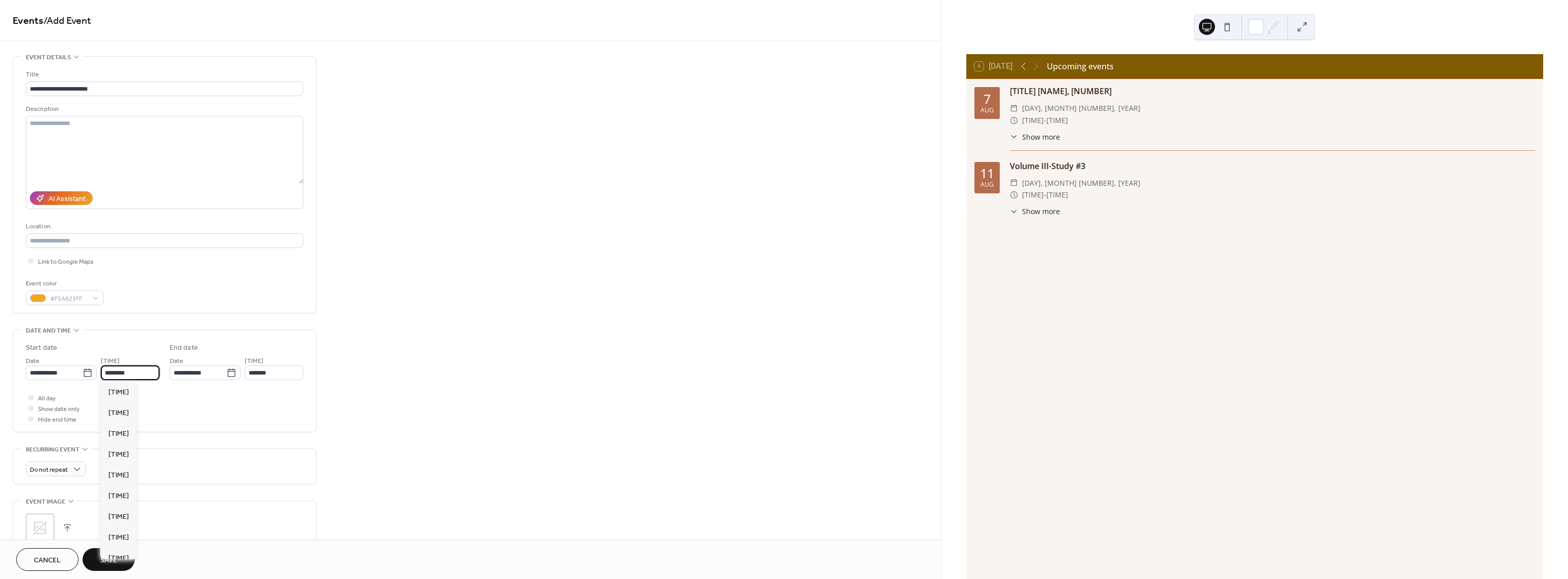 click on "********" at bounding box center [130, 373] 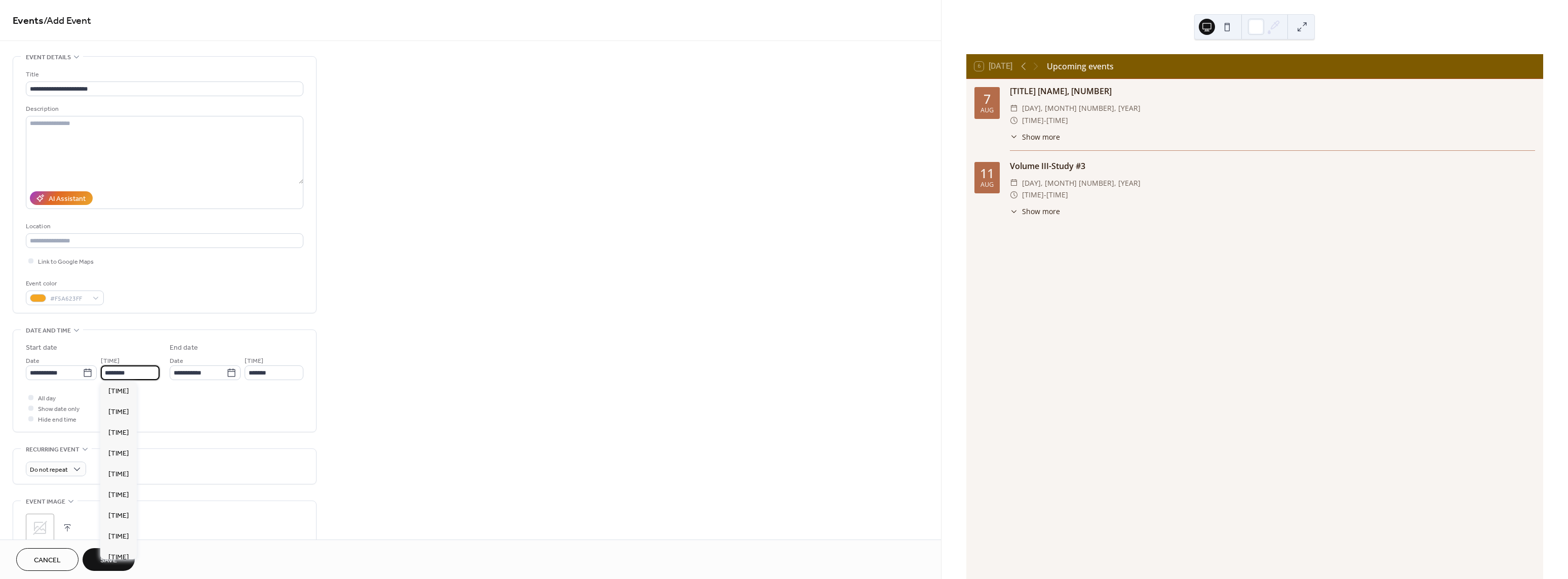 scroll, scrollTop: 1502, scrollLeft: 0, axis: vertical 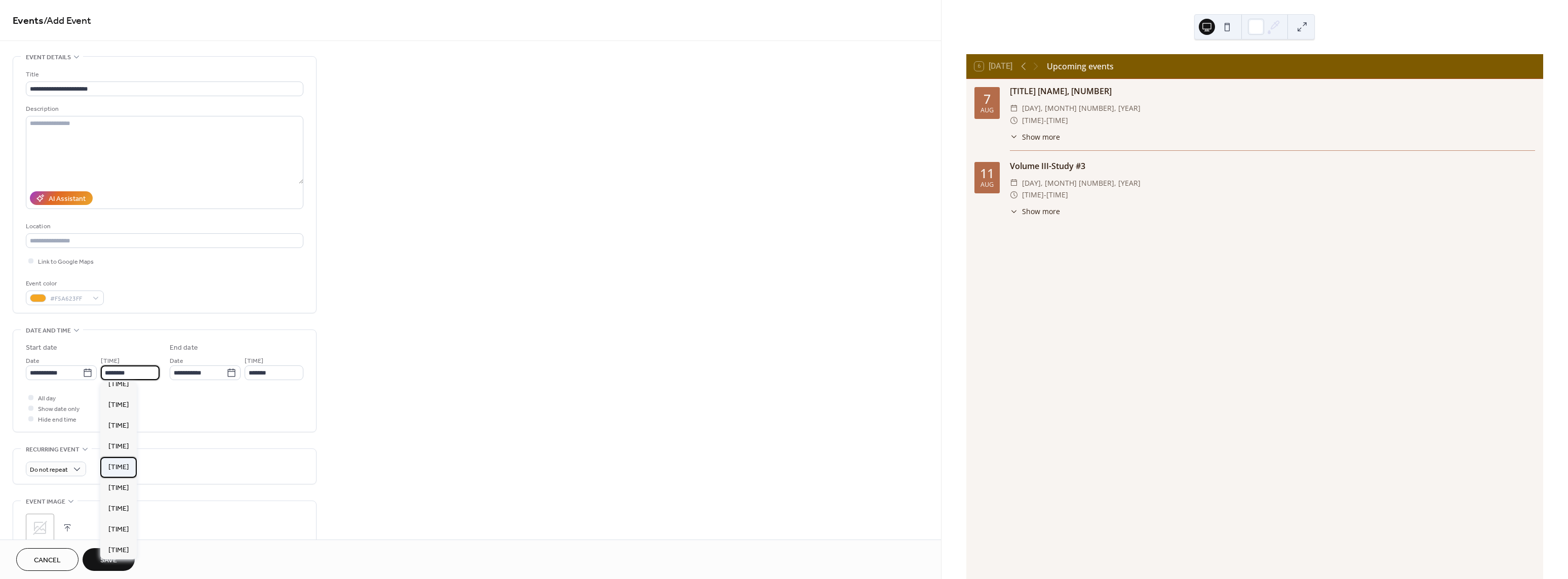 click on "[TIME]" at bounding box center [119, 467] 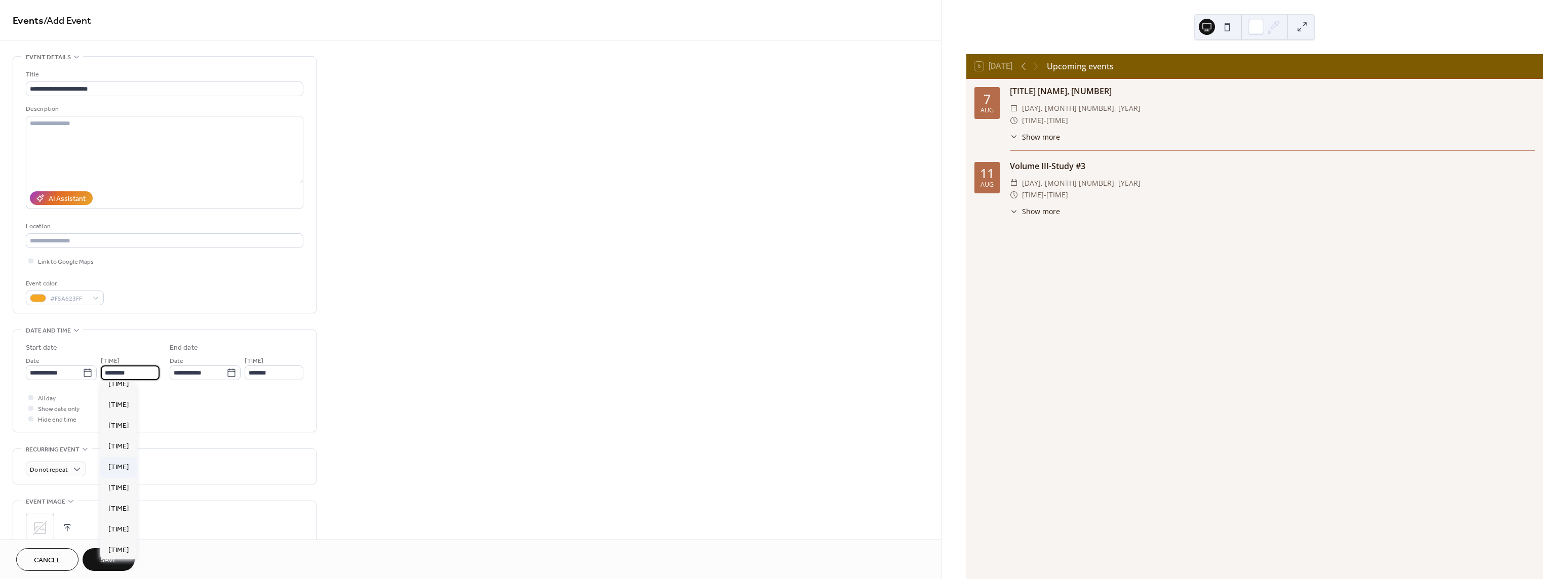 type on "*******" 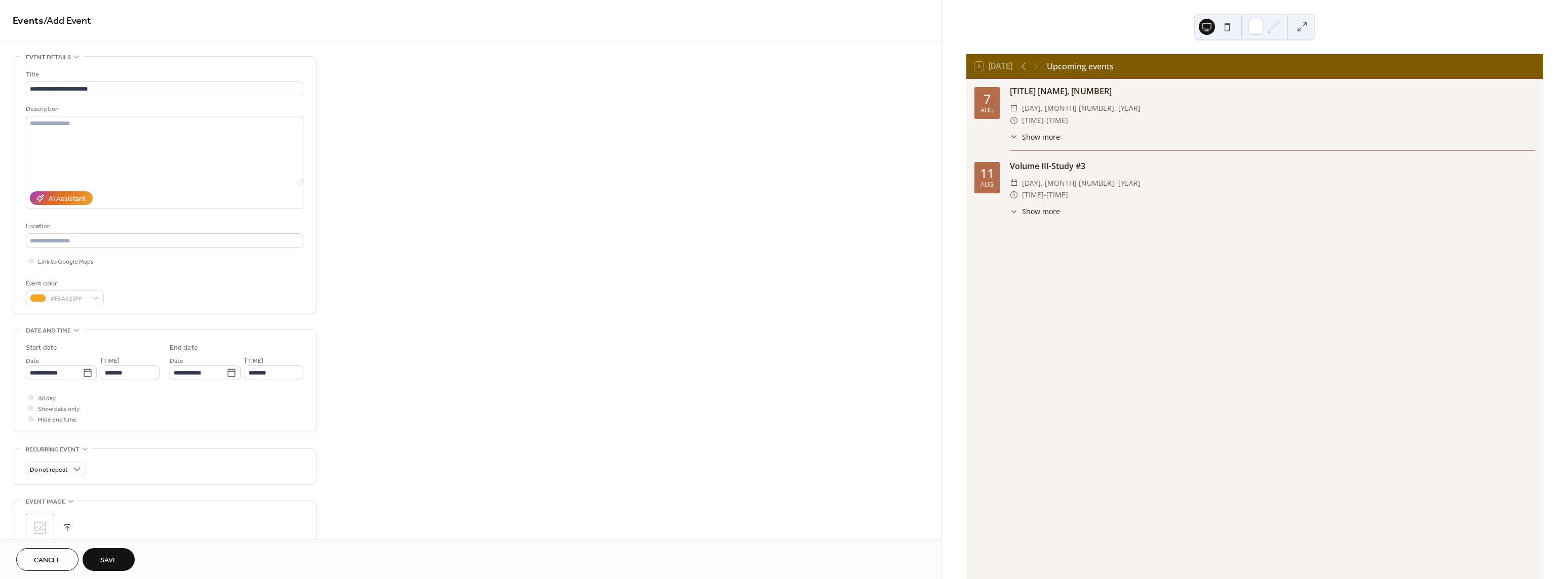 scroll, scrollTop: 51, scrollLeft: 0, axis: vertical 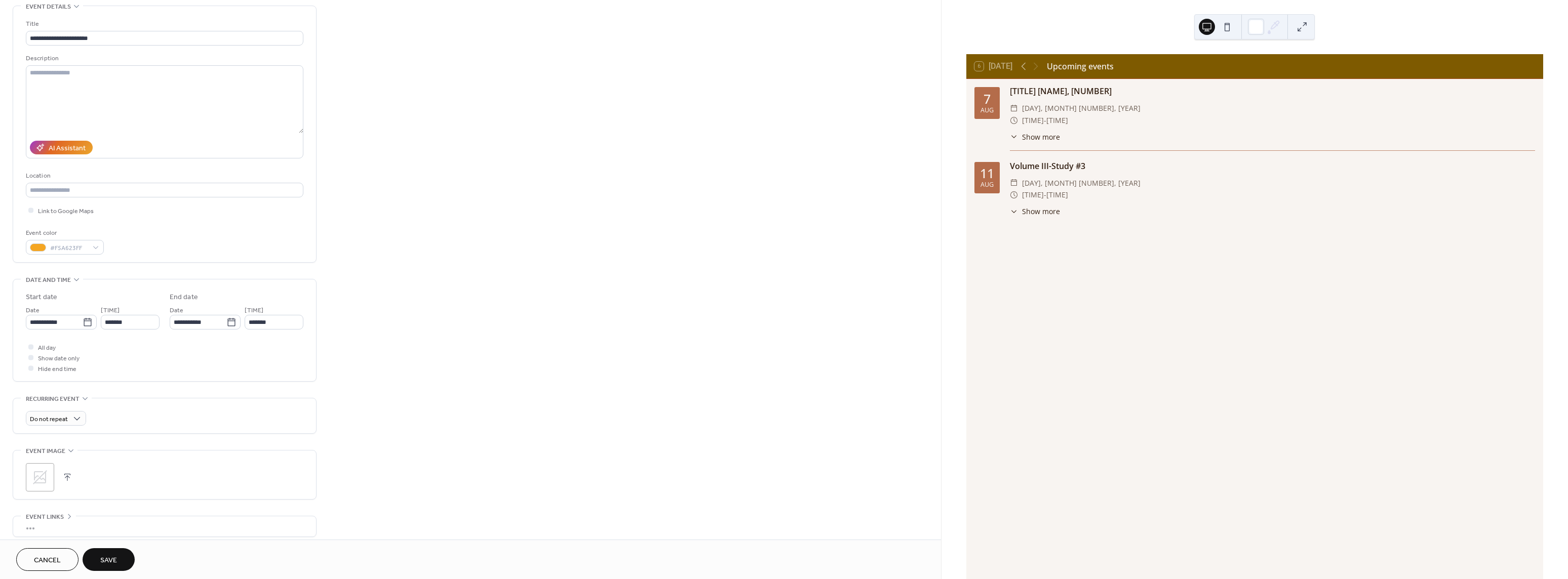 click on ";" at bounding box center (40, 477) 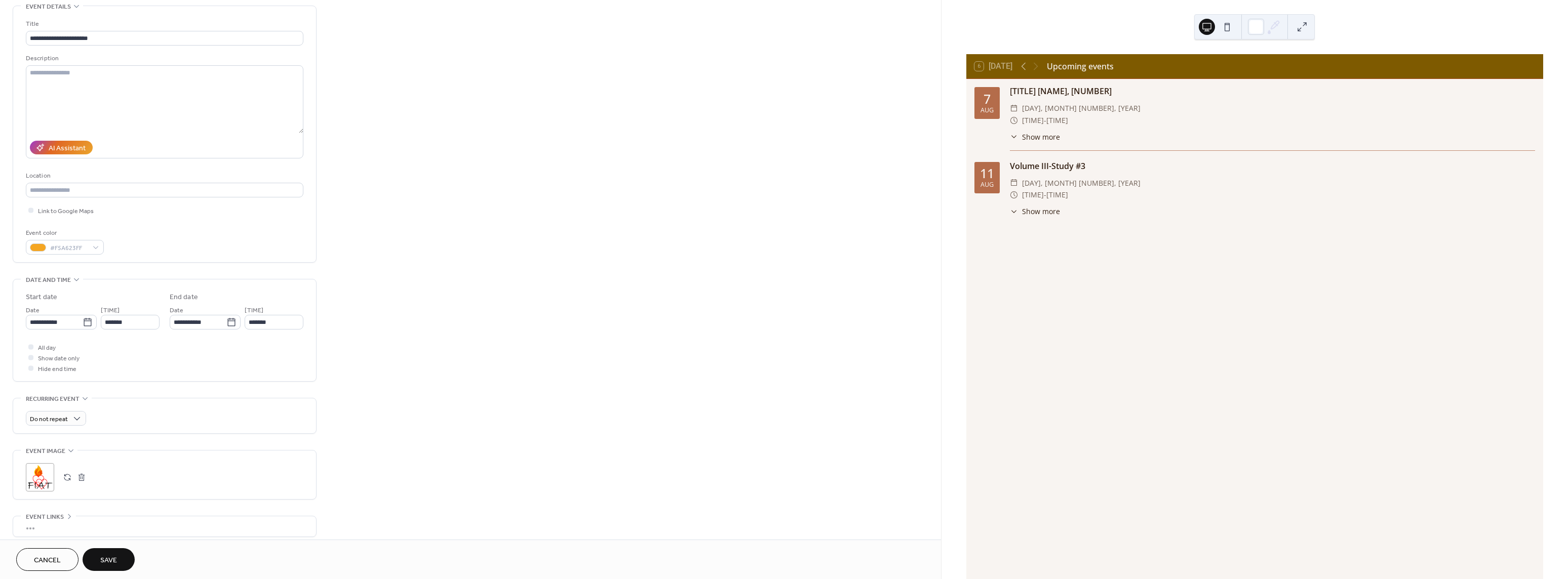 click on "Save" at bounding box center [108, 559] 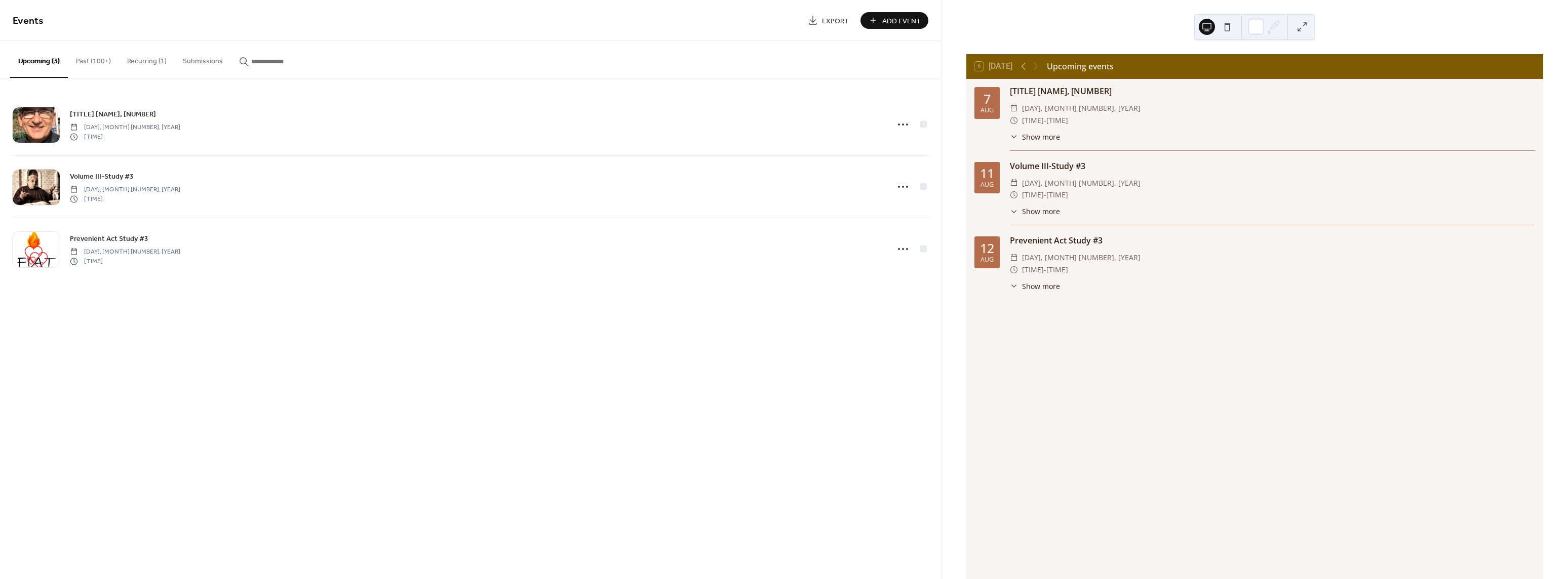 click on "Add Event" at bounding box center (901, 21) 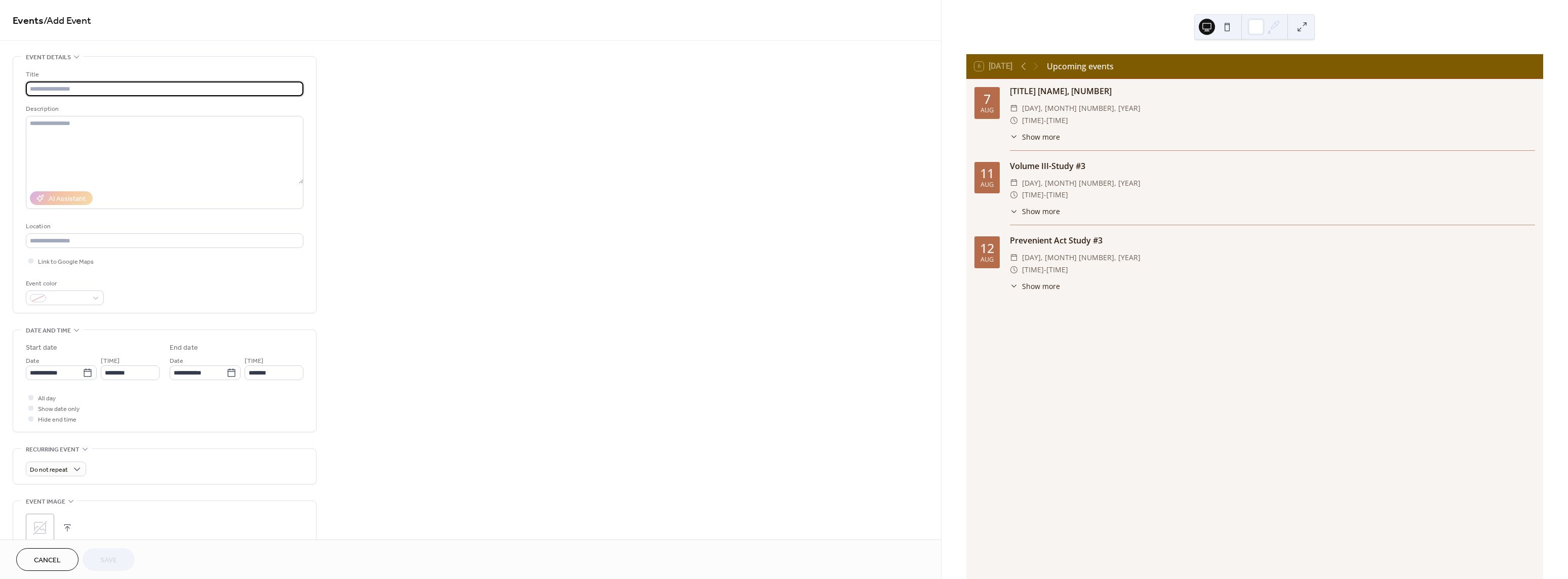 click at bounding box center (165, 89) 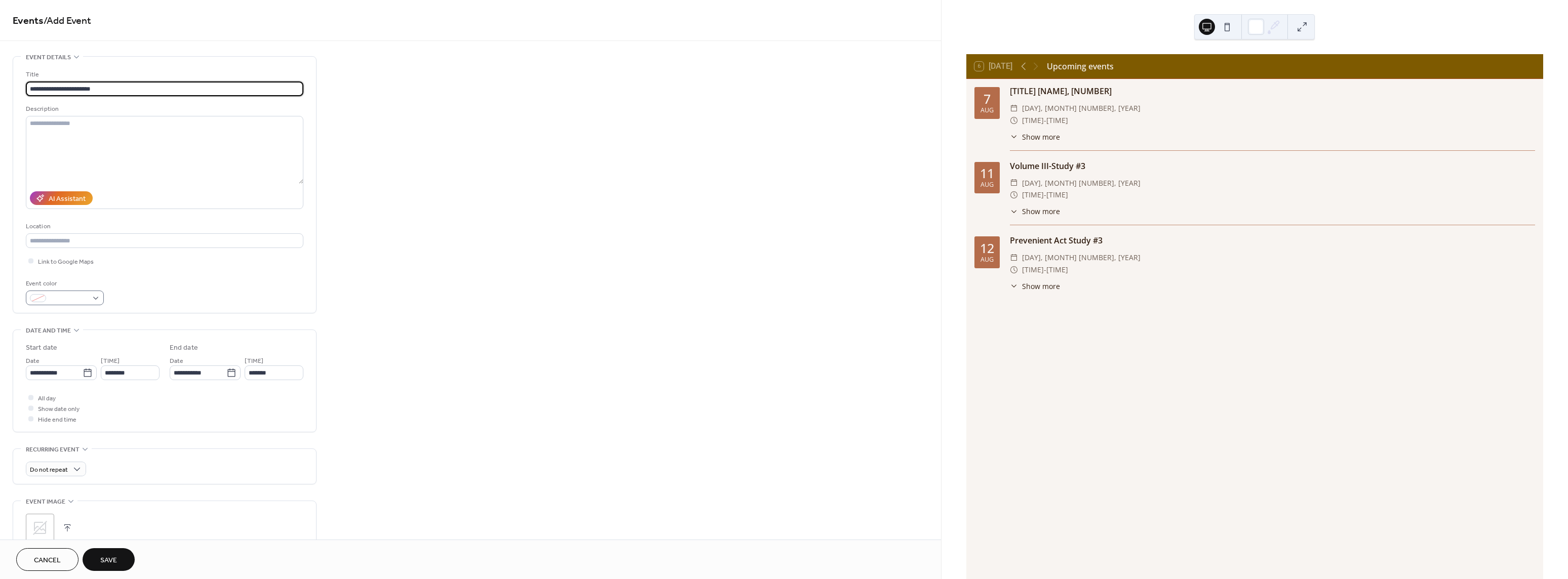 type on "**********" 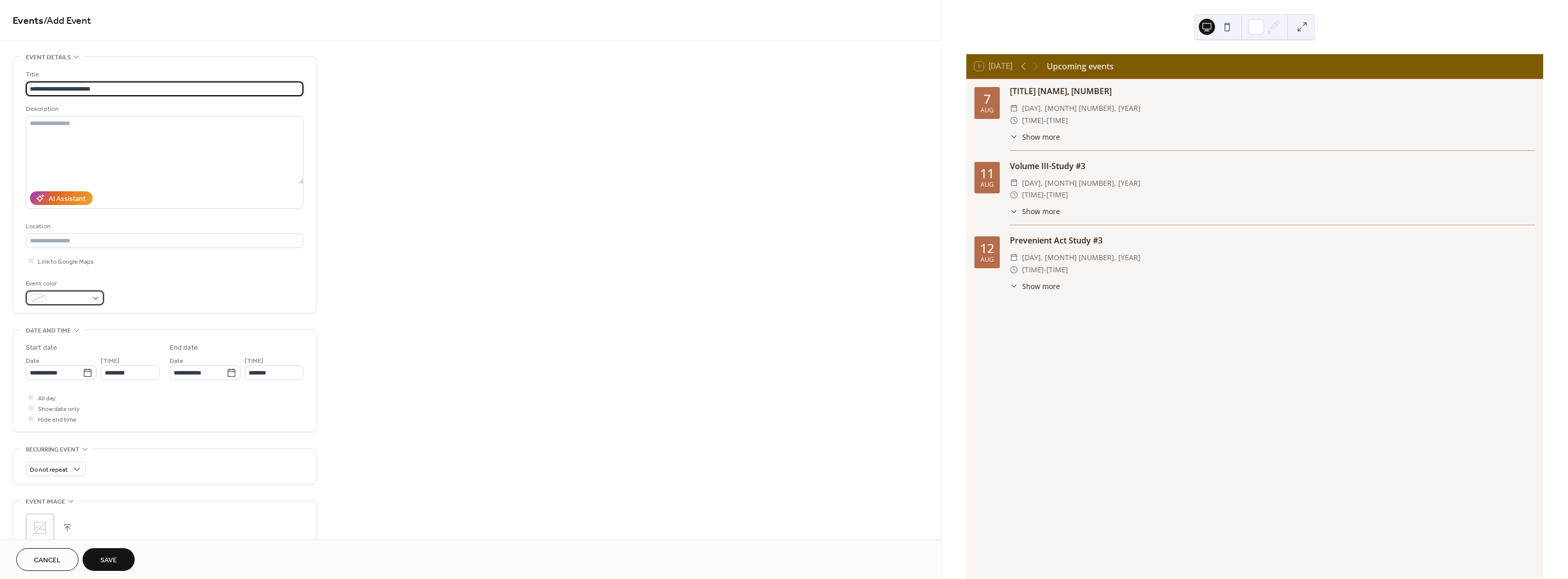 click at bounding box center (65, 298) 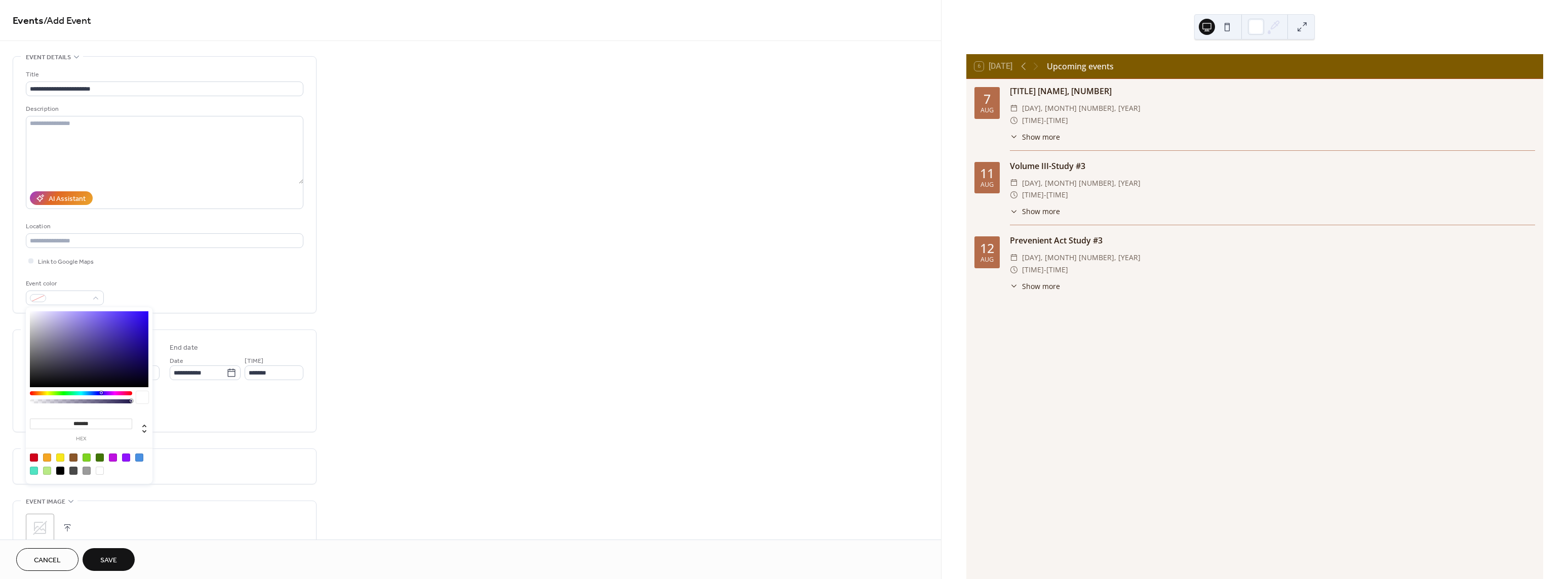 click at bounding box center [47, 458] 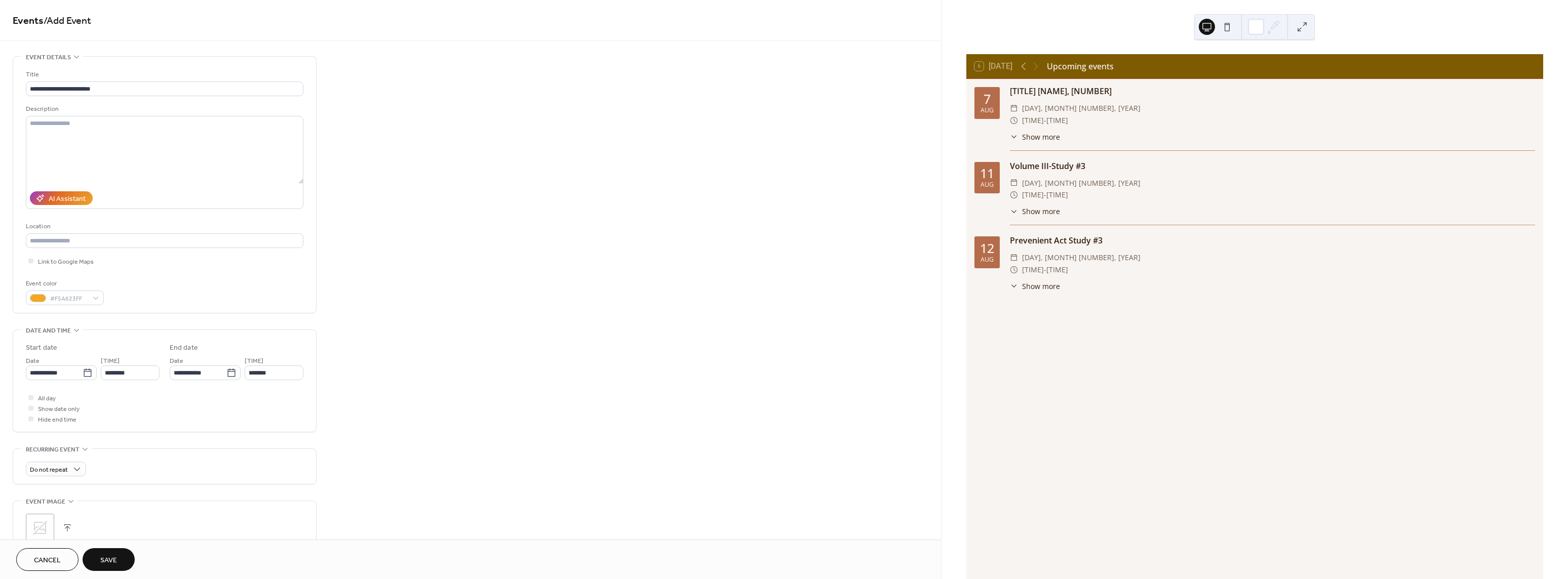 click on "**********" at bounding box center [165, 381] 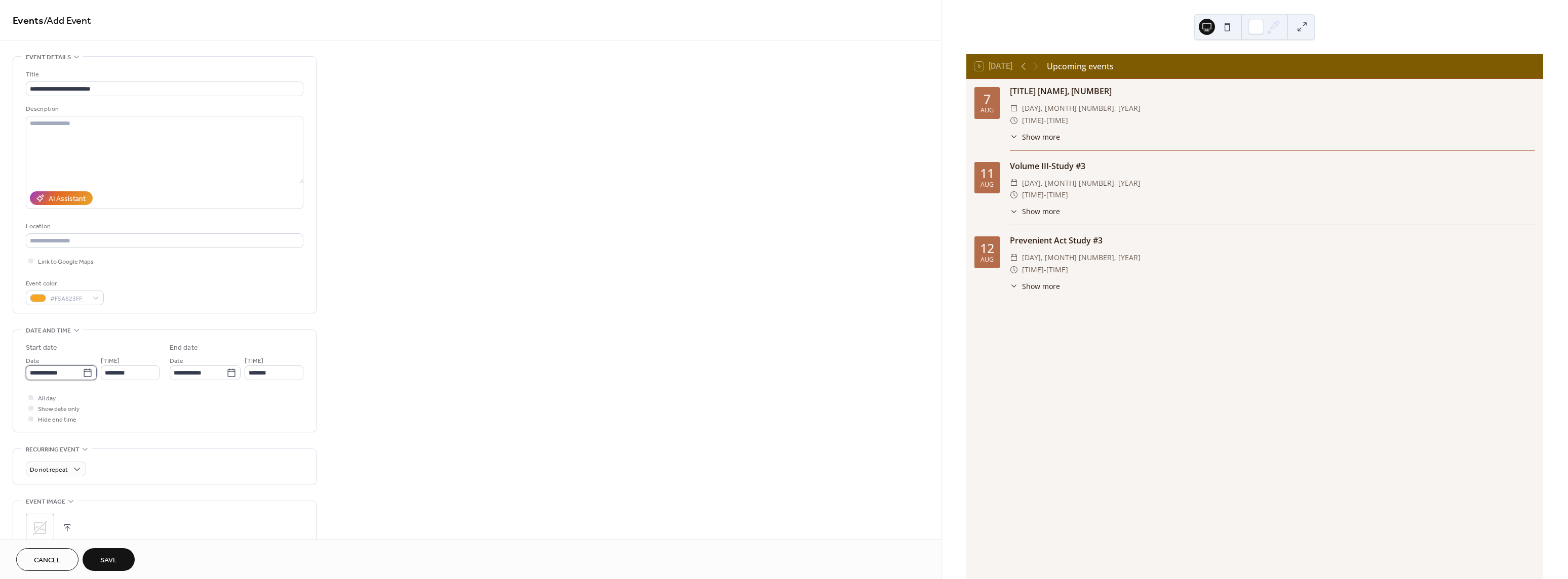 click on "**********" at bounding box center (54, 373) 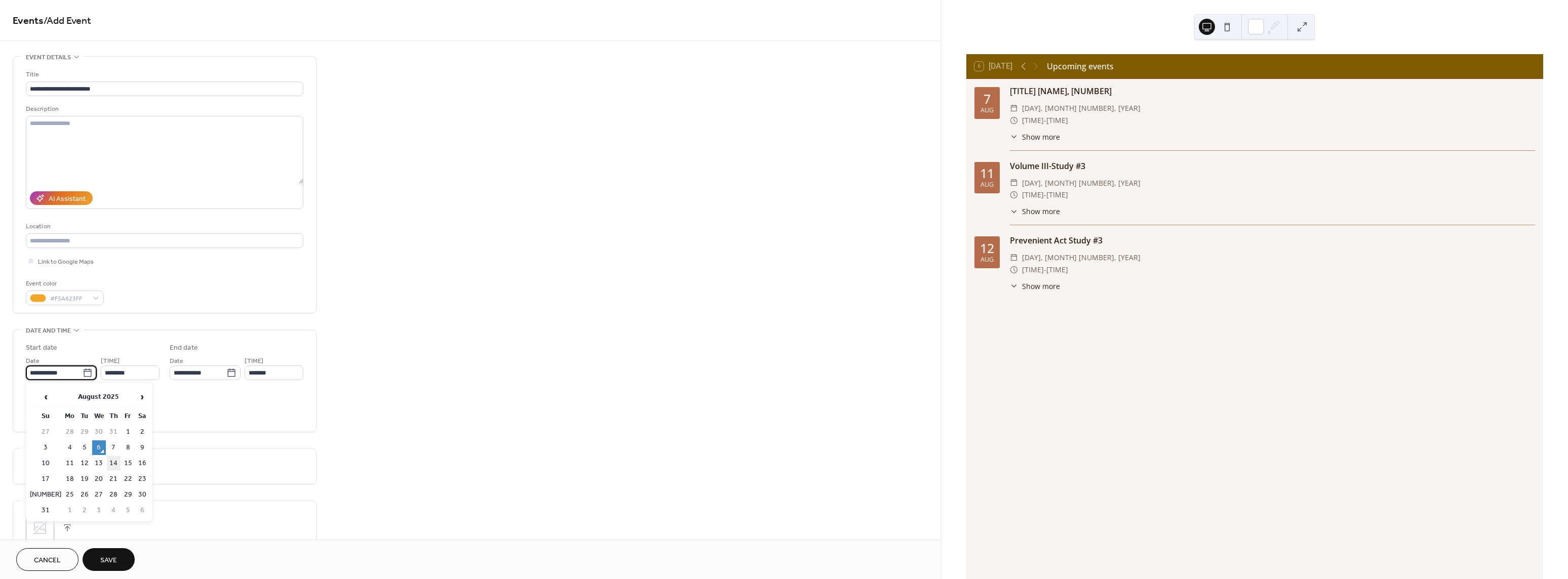 click on "14" at bounding box center (113, 463) 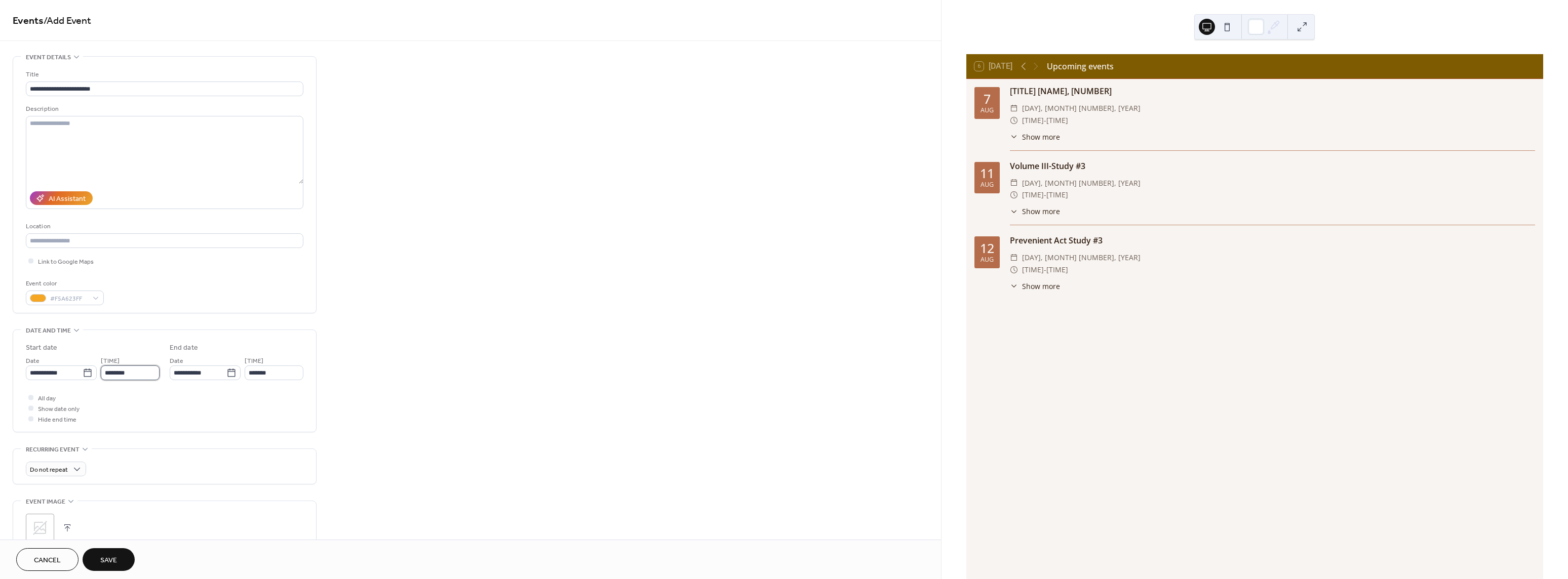 click on "********" at bounding box center (130, 373) 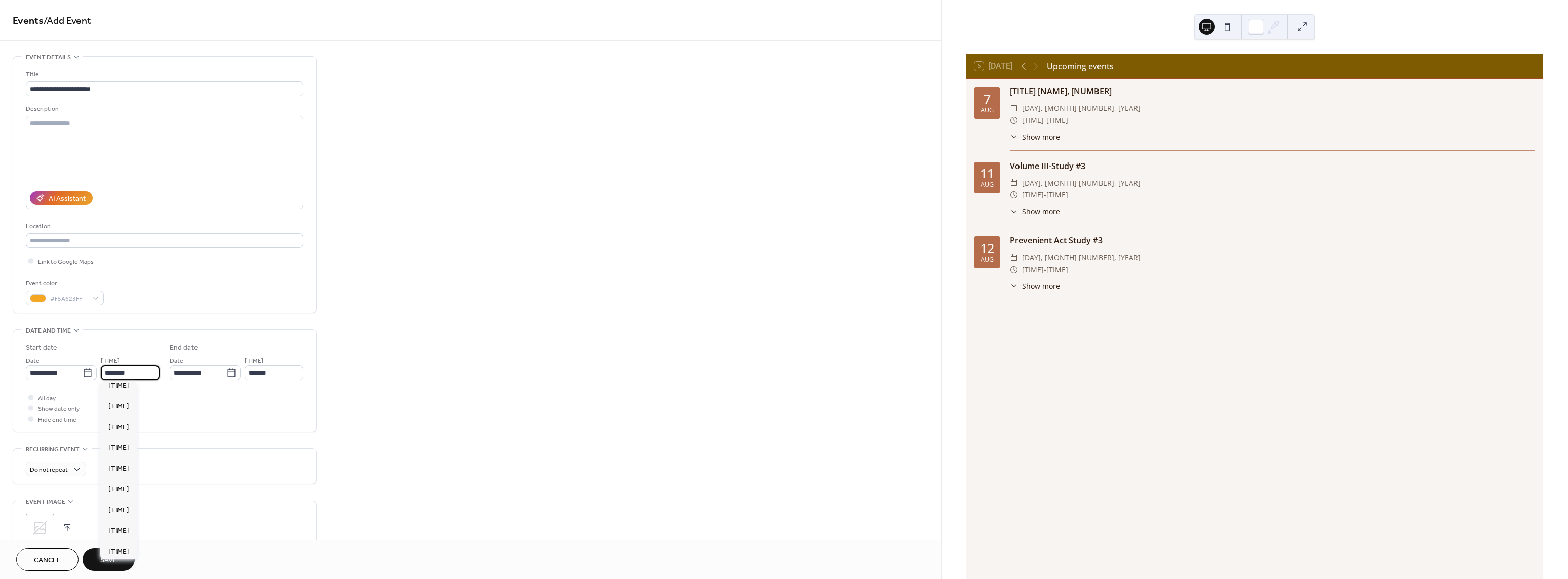 scroll, scrollTop: 1502, scrollLeft: 0, axis: vertical 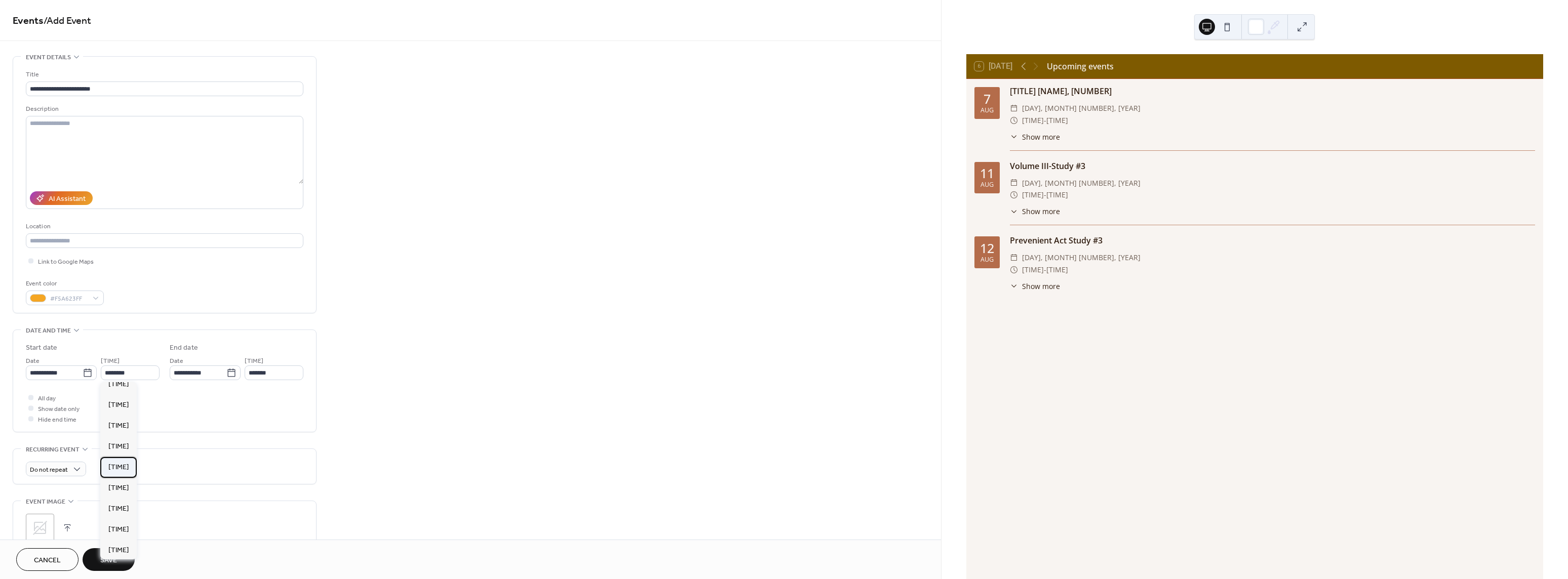click on "[TIME]" at bounding box center [119, 467] 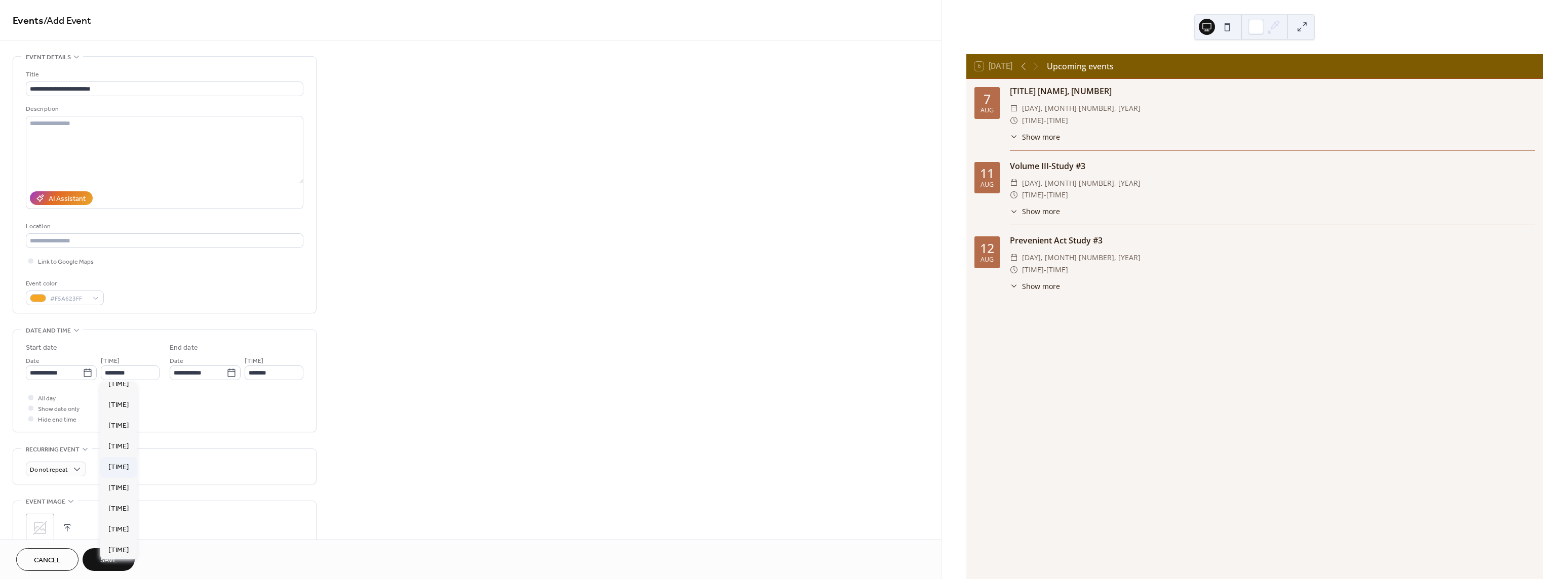 type on "*******" 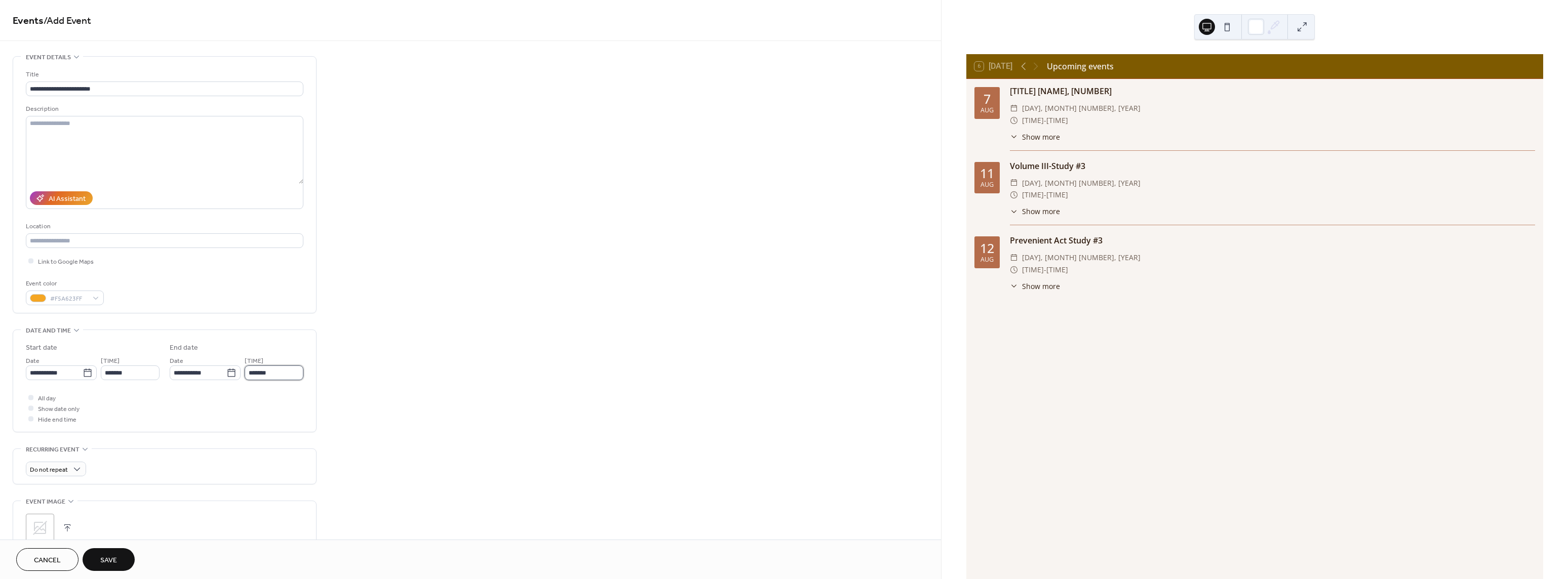 click on "*******" at bounding box center (274, 373) 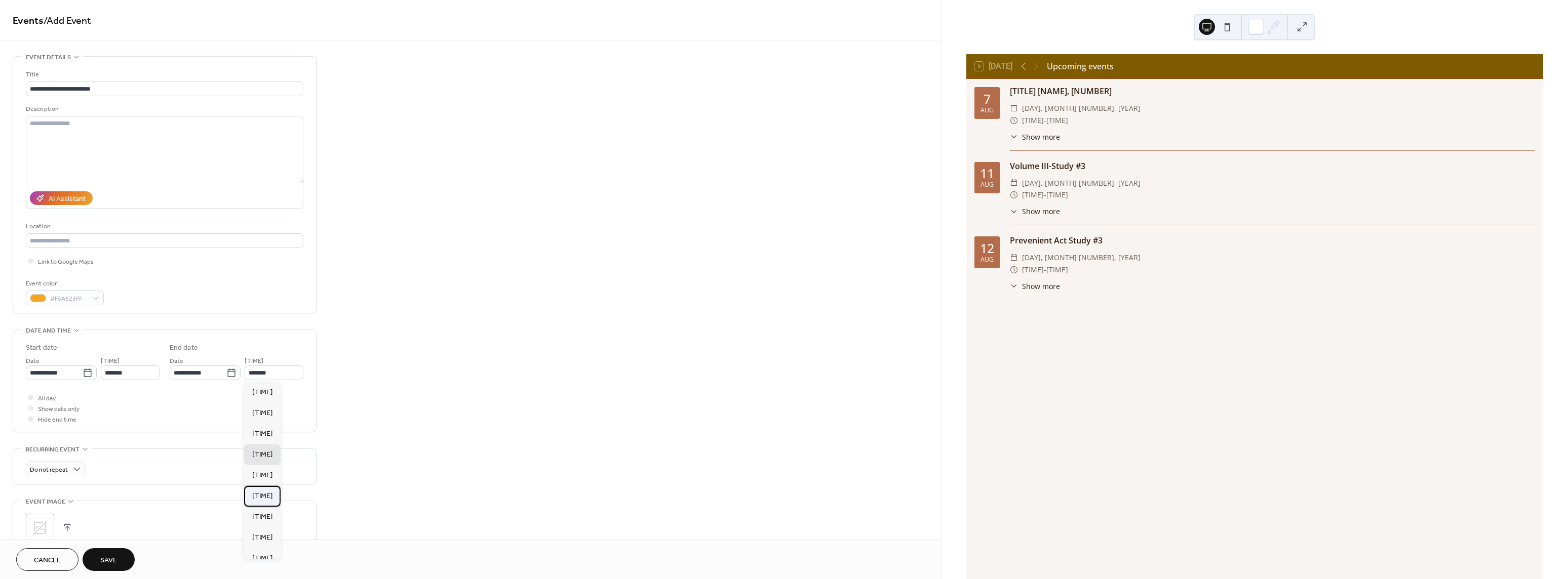 click on "[TIME]" at bounding box center [262, 496] 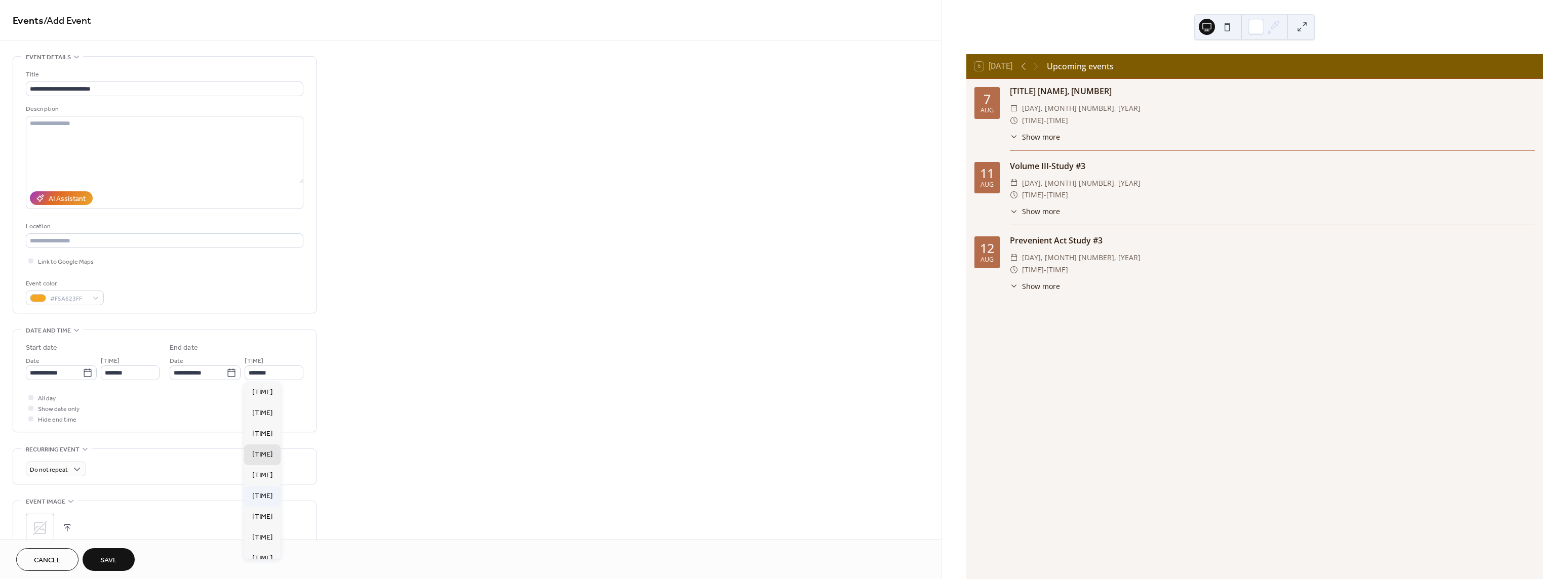 type on "*******" 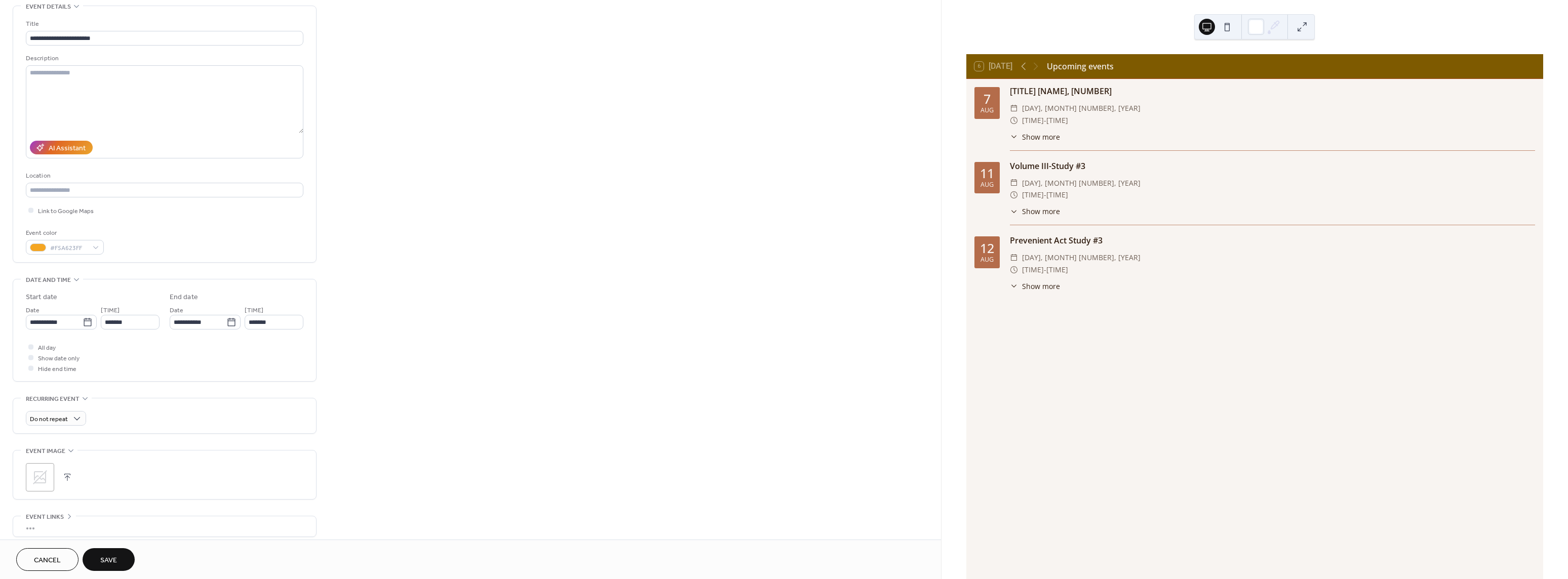 scroll, scrollTop: 101, scrollLeft: 0, axis: vertical 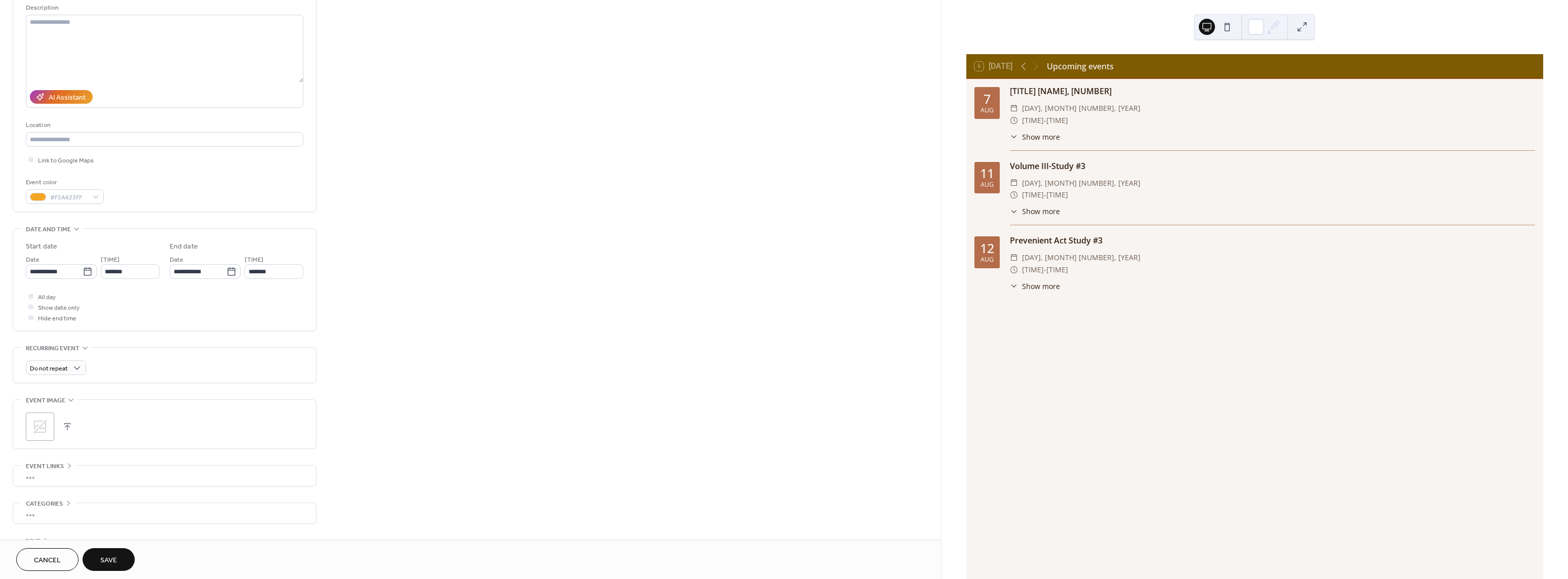 click 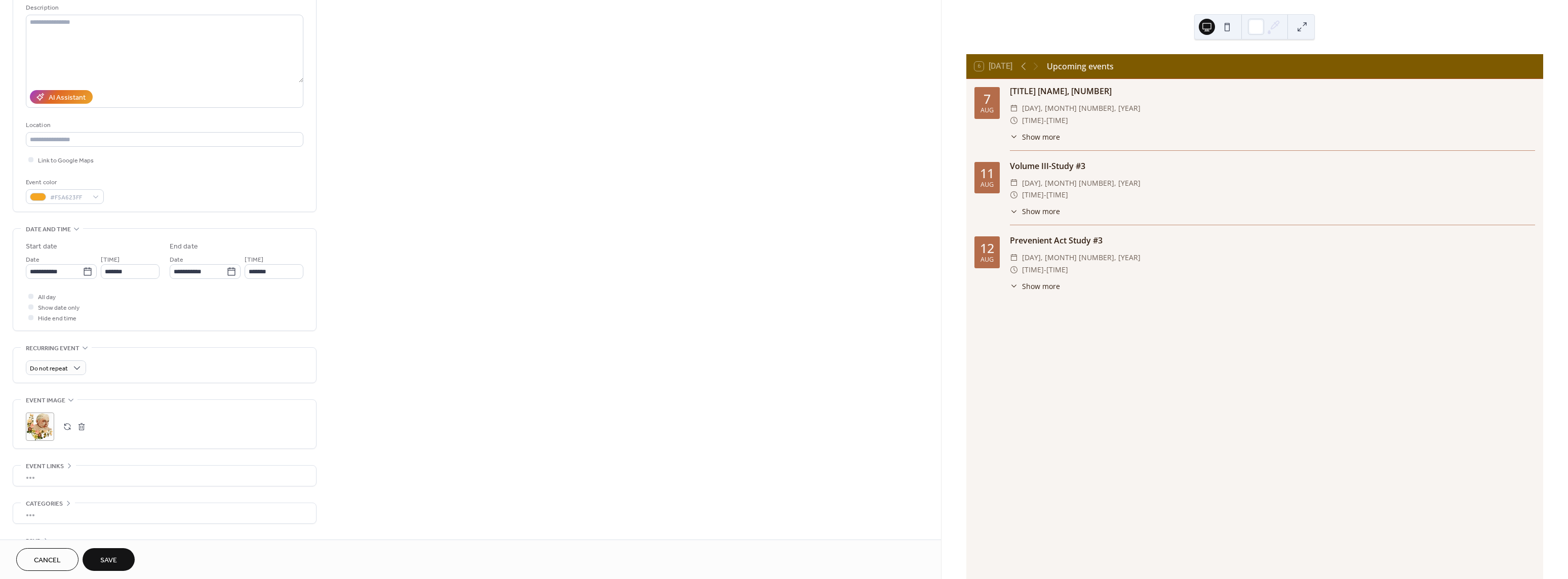 click on "Save" at bounding box center [108, 560] 